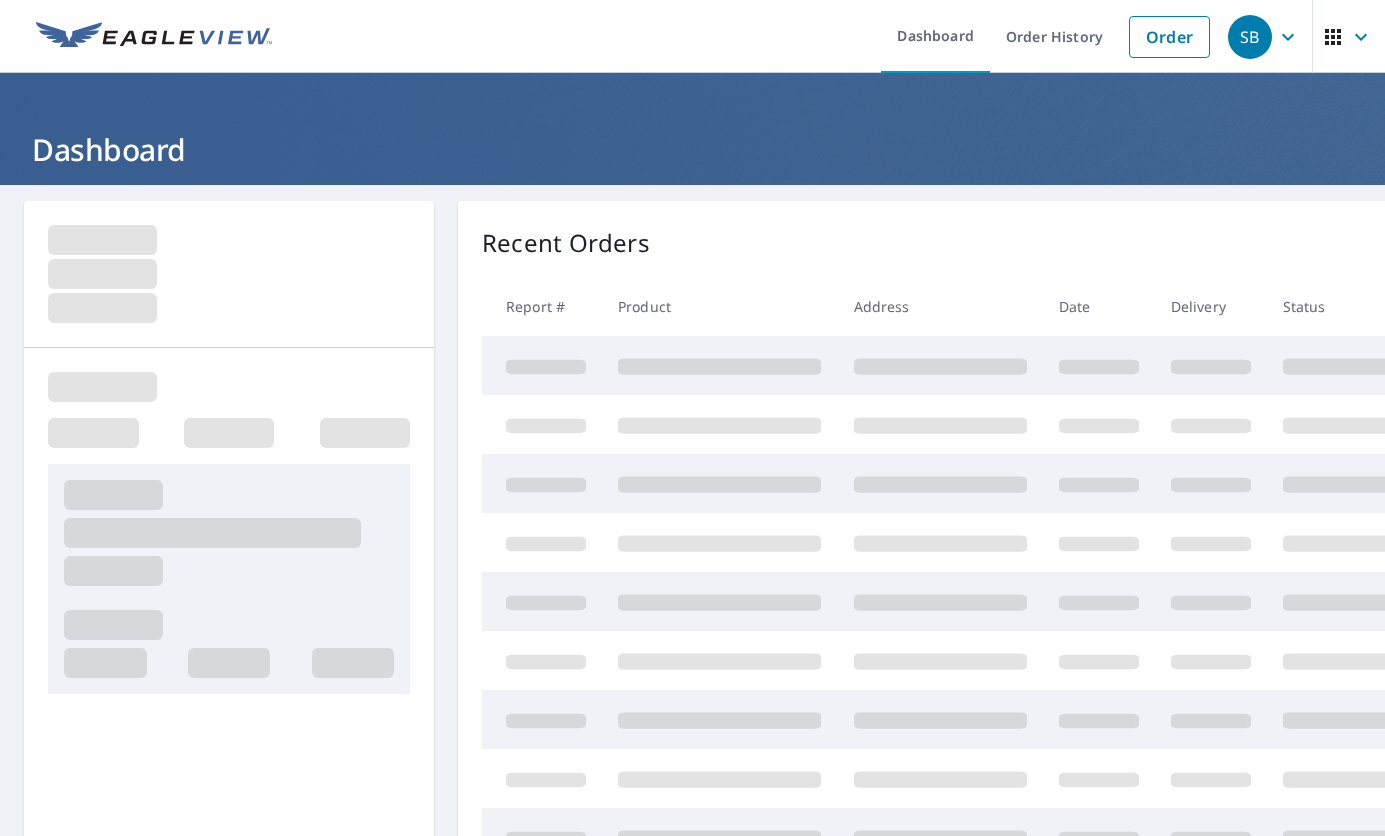 scroll, scrollTop: 0, scrollLeft: 0, axis: both 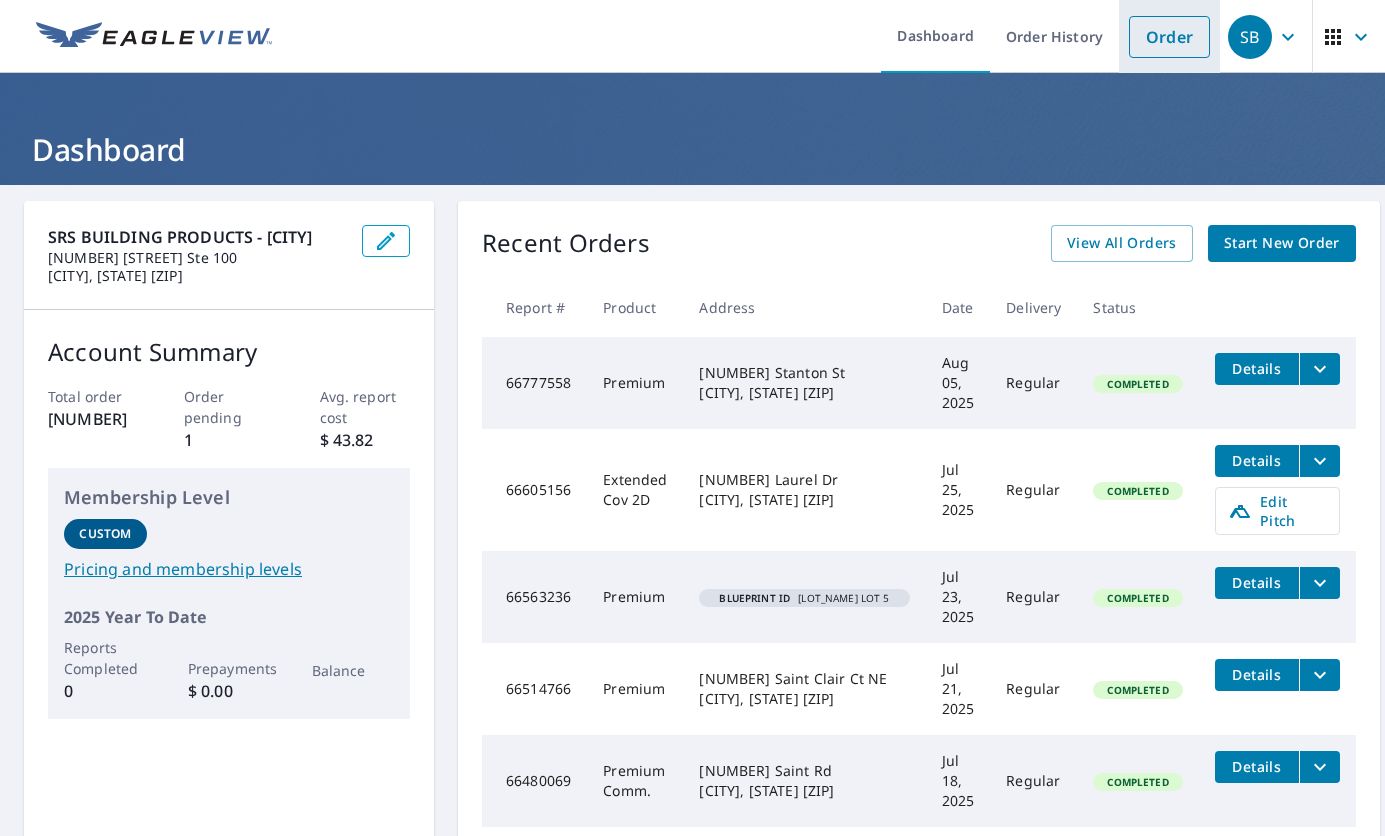 click on "Order" at bounding box center [1169, 37] 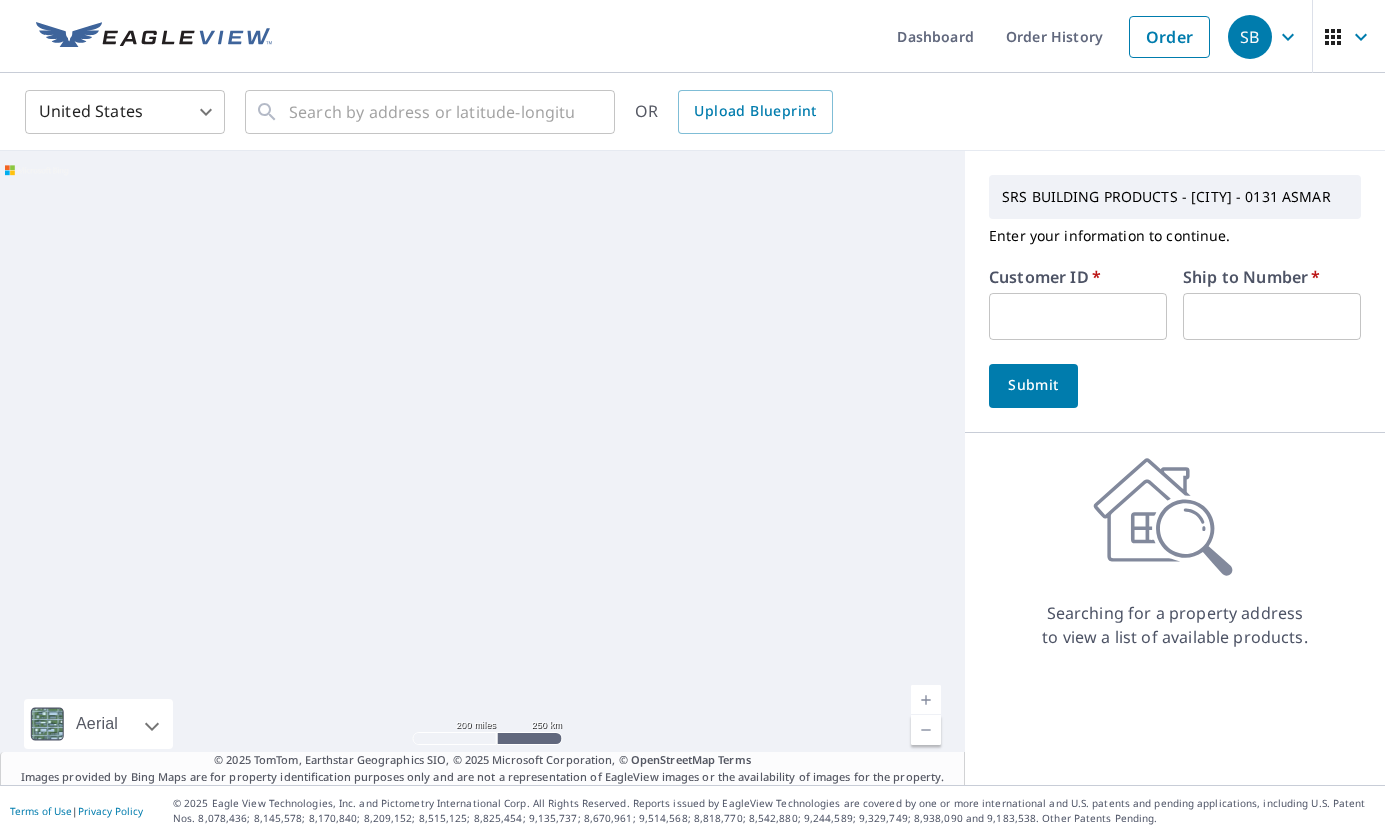 click at bounding box center (1078, 316) 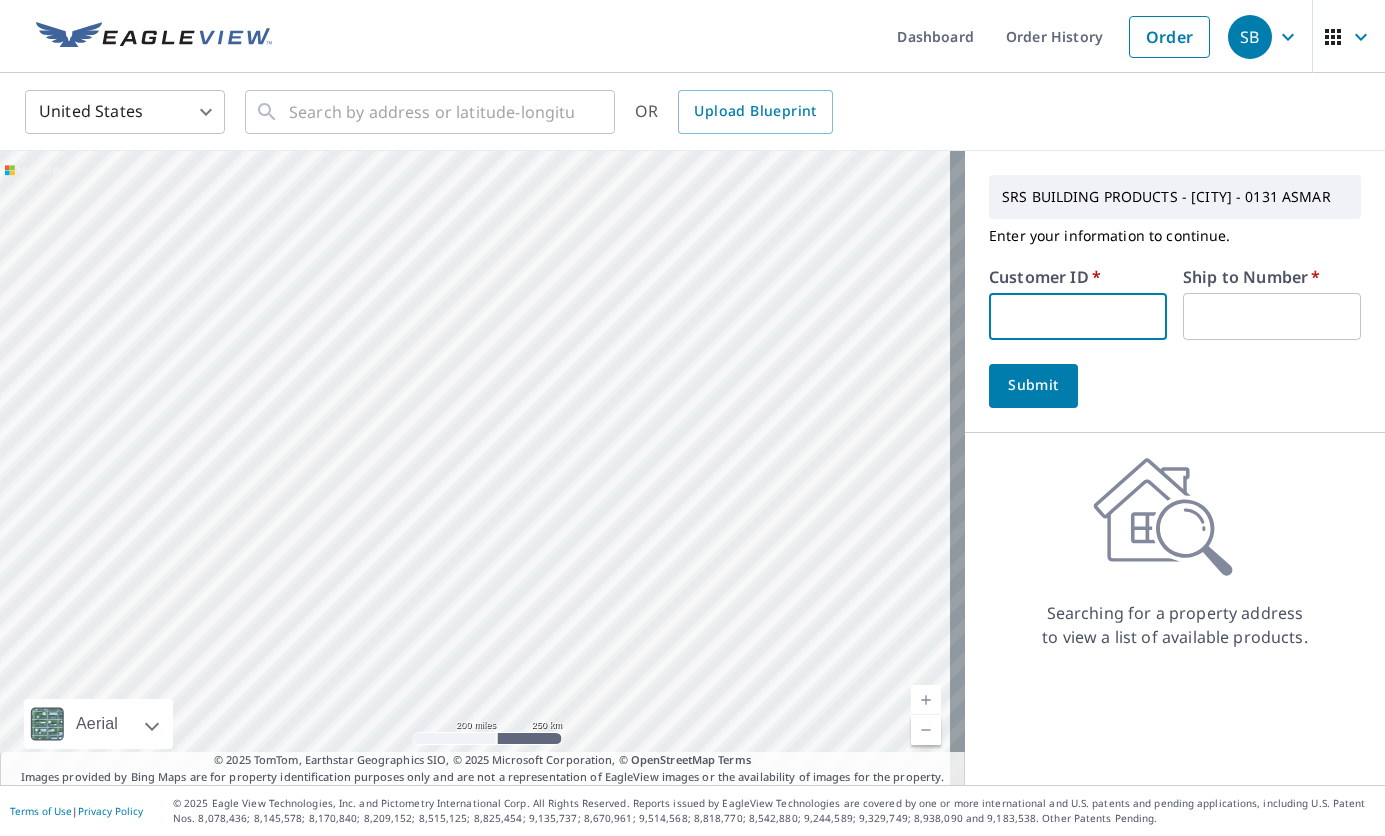 click at bounding box center [1078, 316] 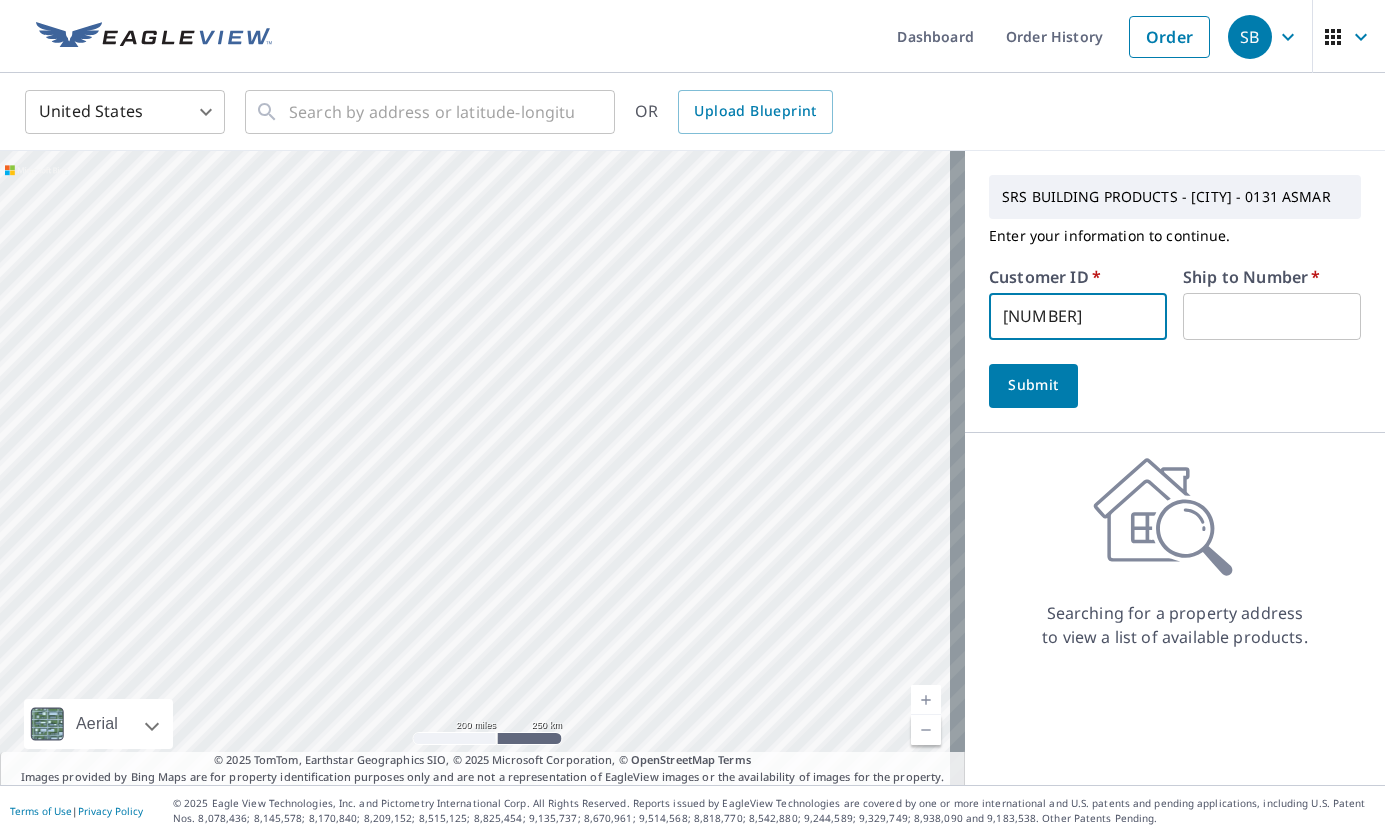type on "[NUMBER]" 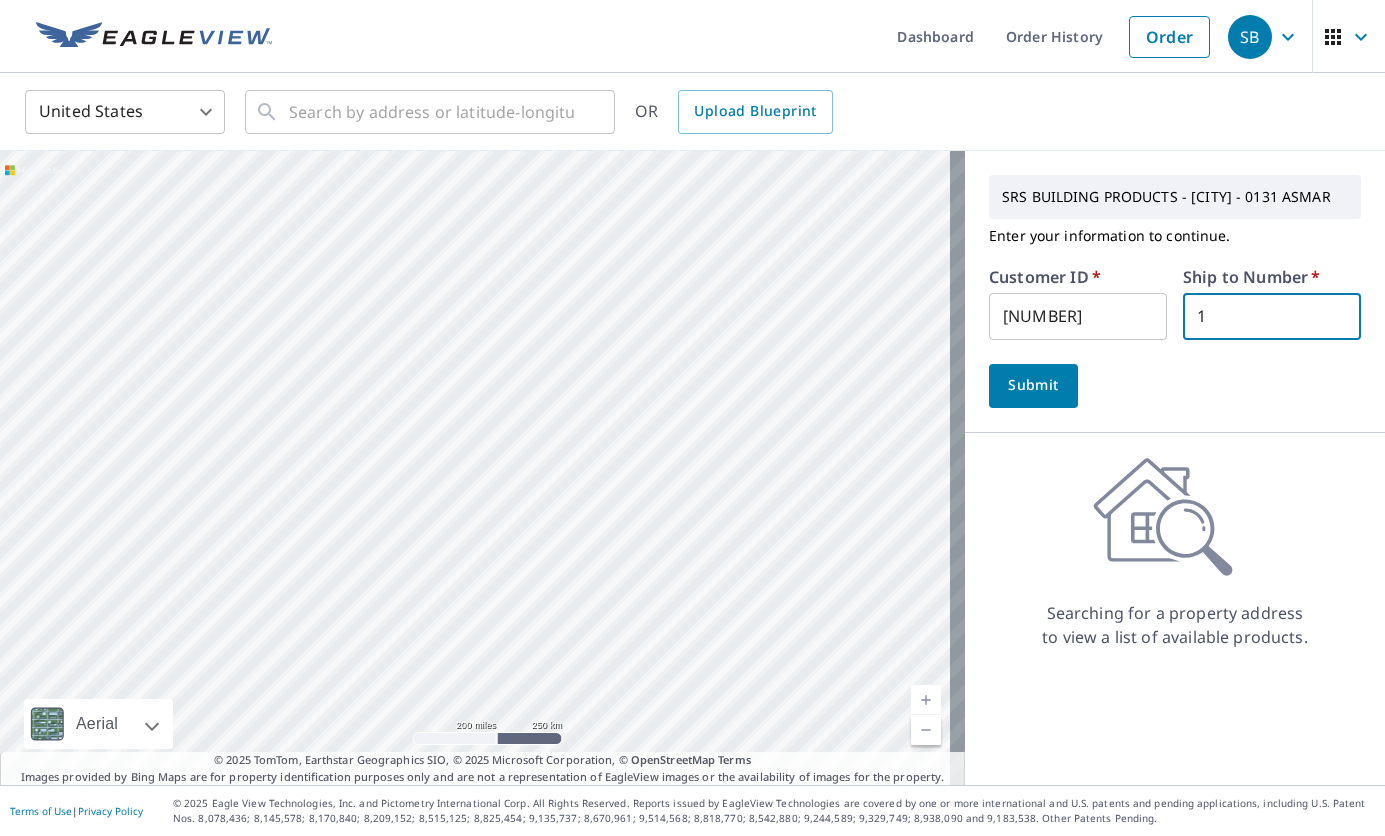 type on "1" 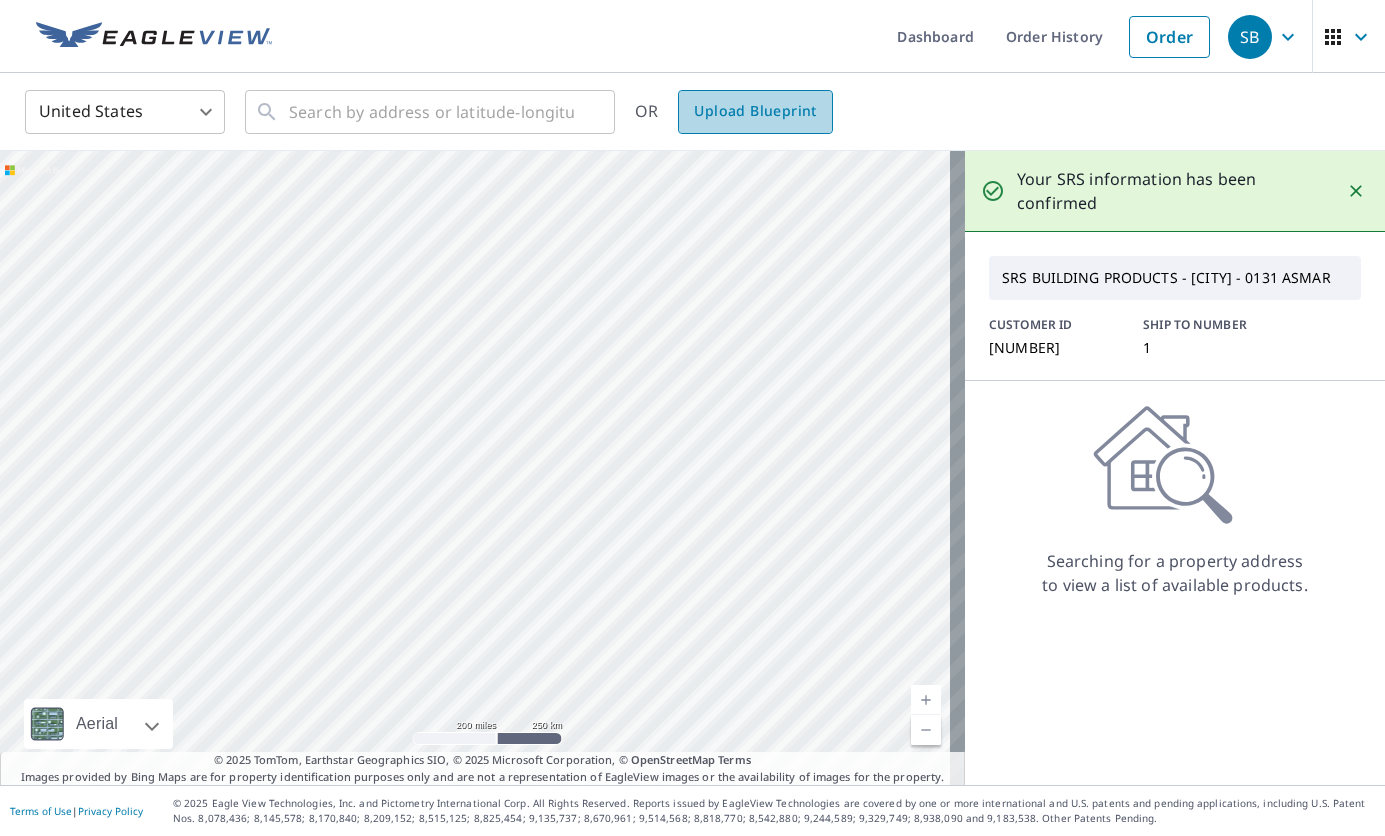 click on "Upload Blueprint" at bounding box center (755, 111) 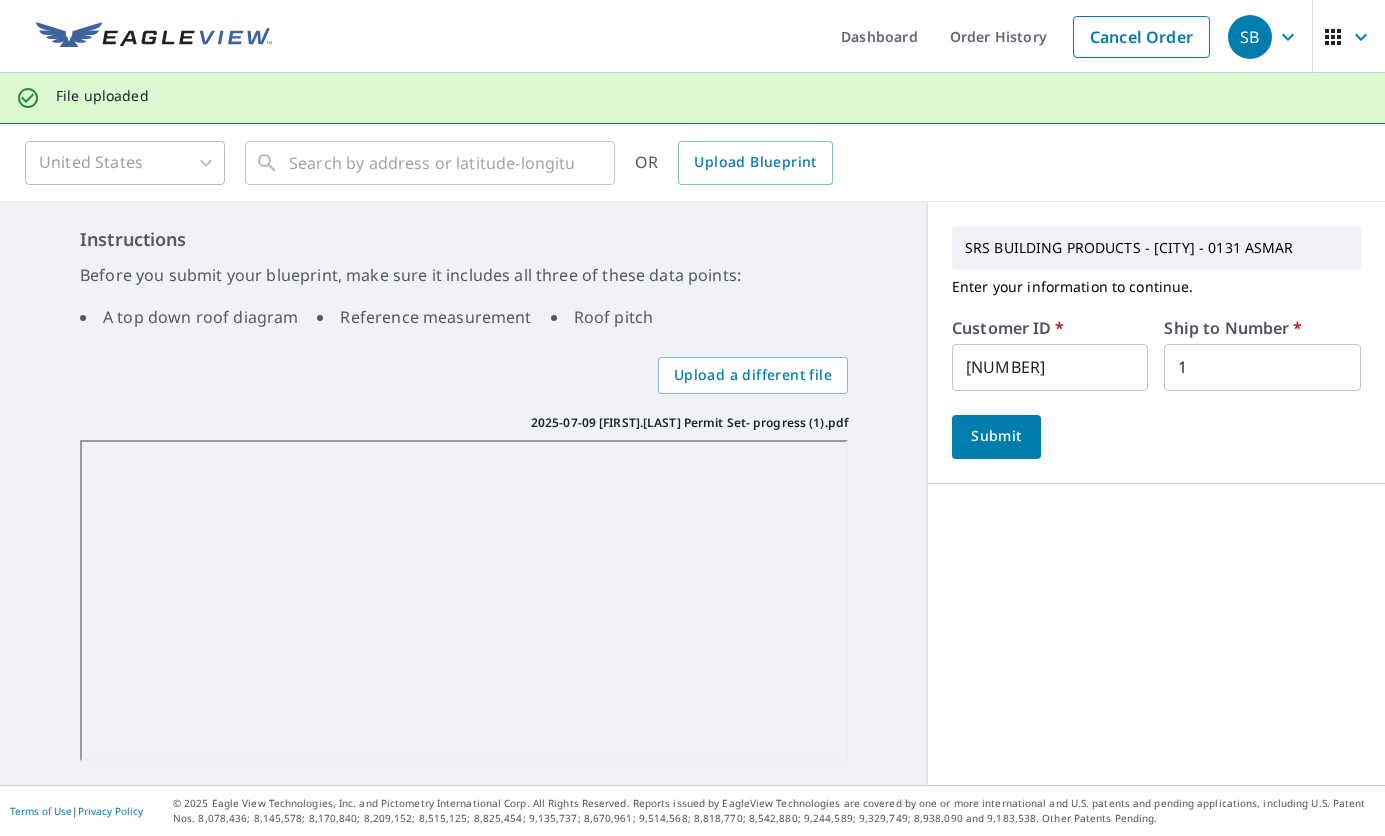 click on "Submit" at bounding box center (996, 436) 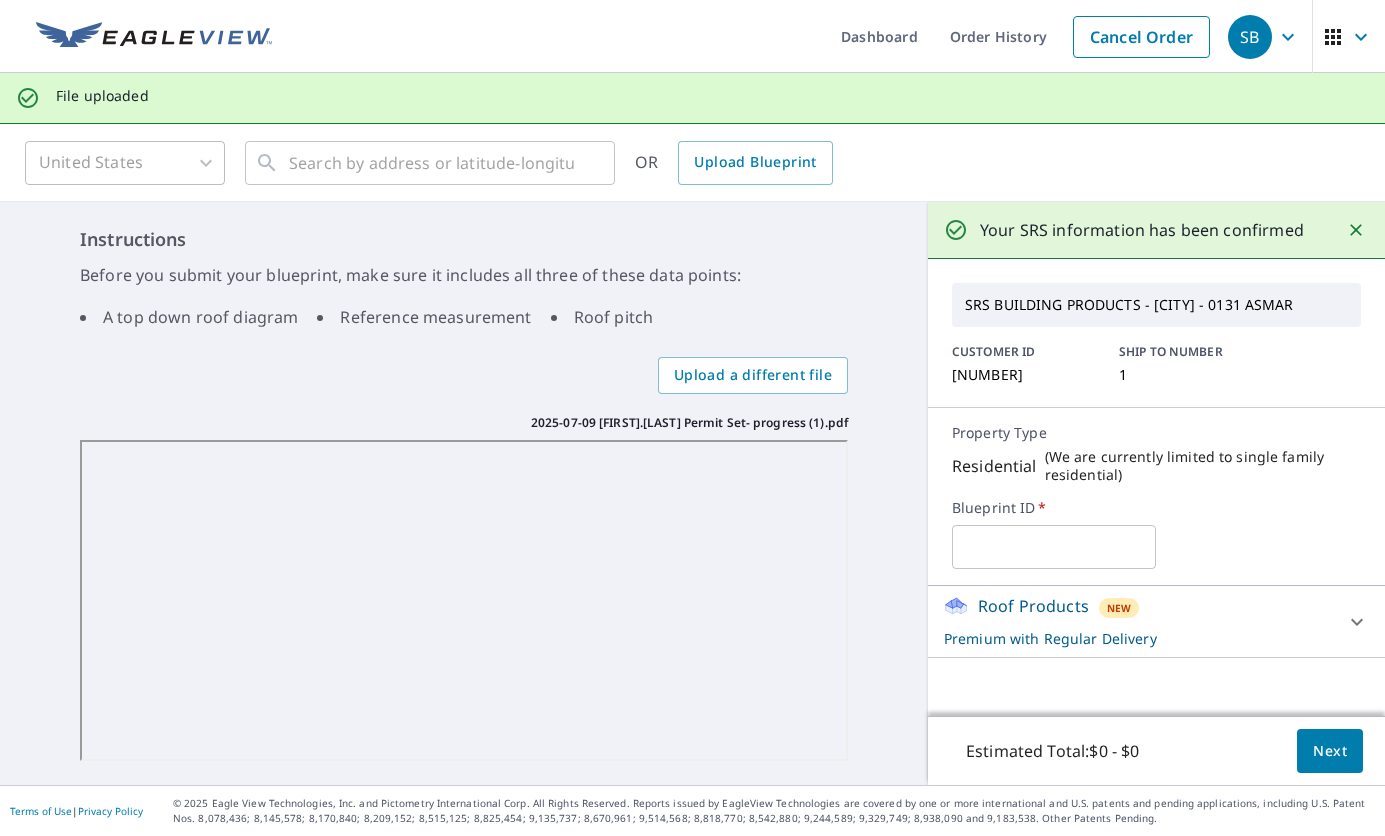 click at bounding box center [1054, 547] 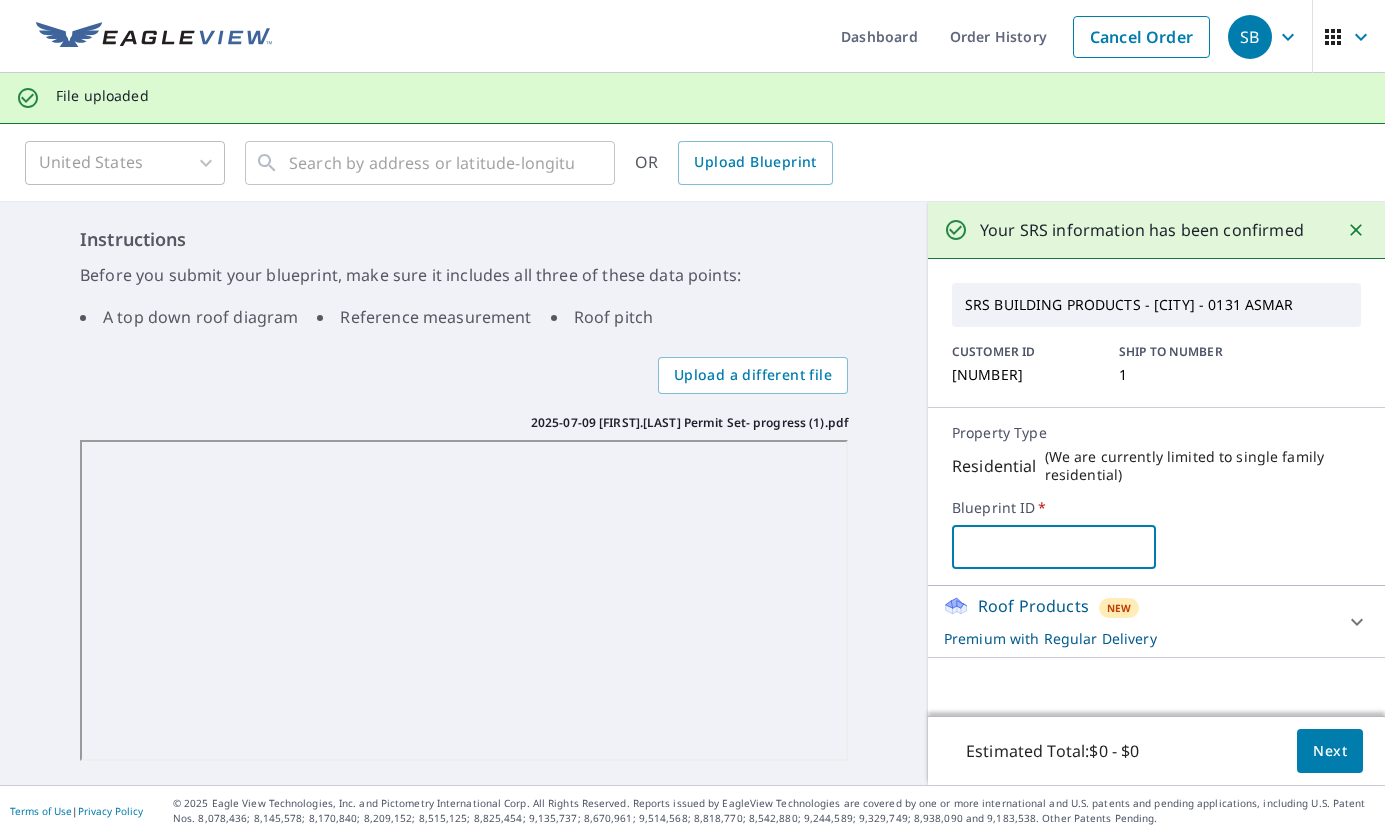 type on "b" 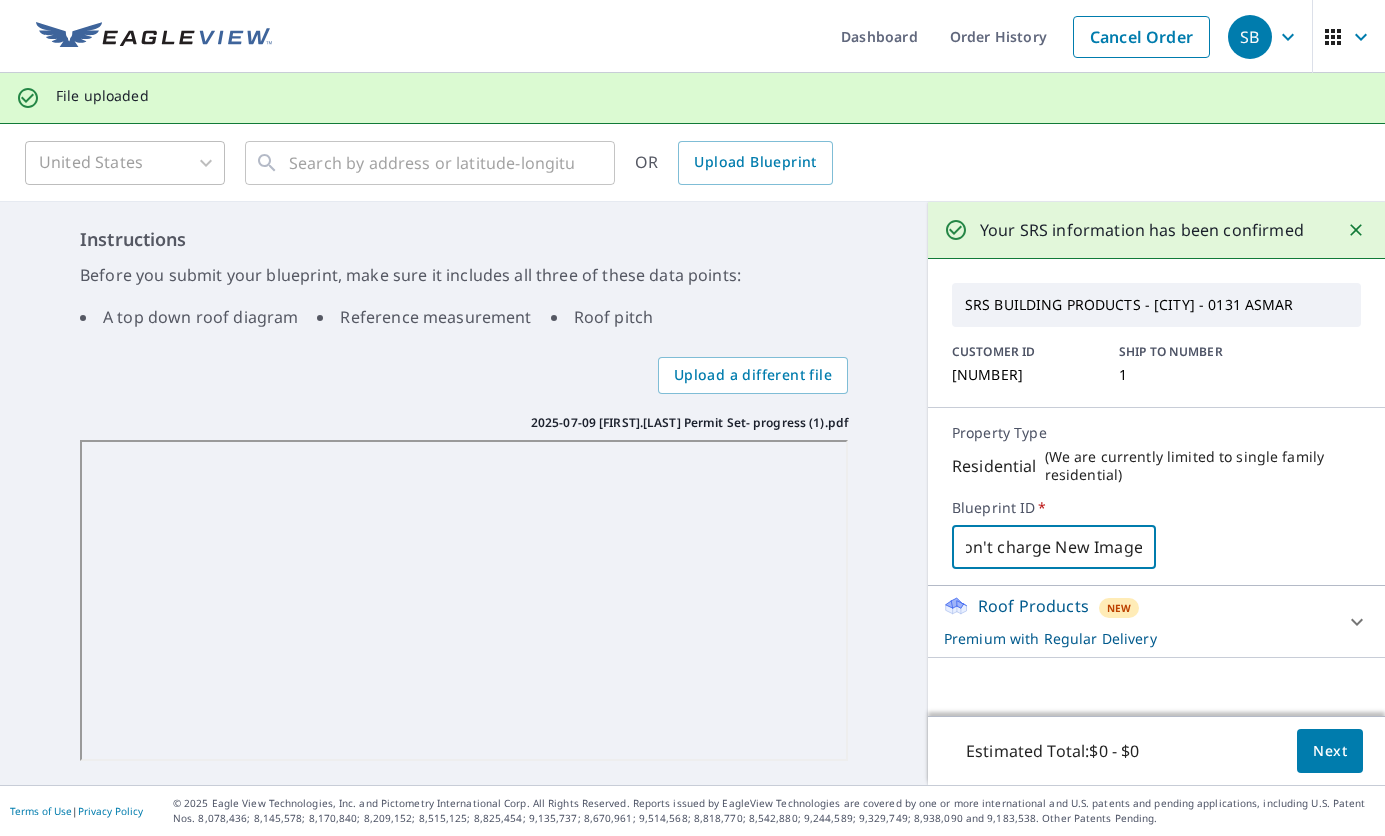 scroll, scrollTop: 0, scrollLeft: 162, axis: horizontal 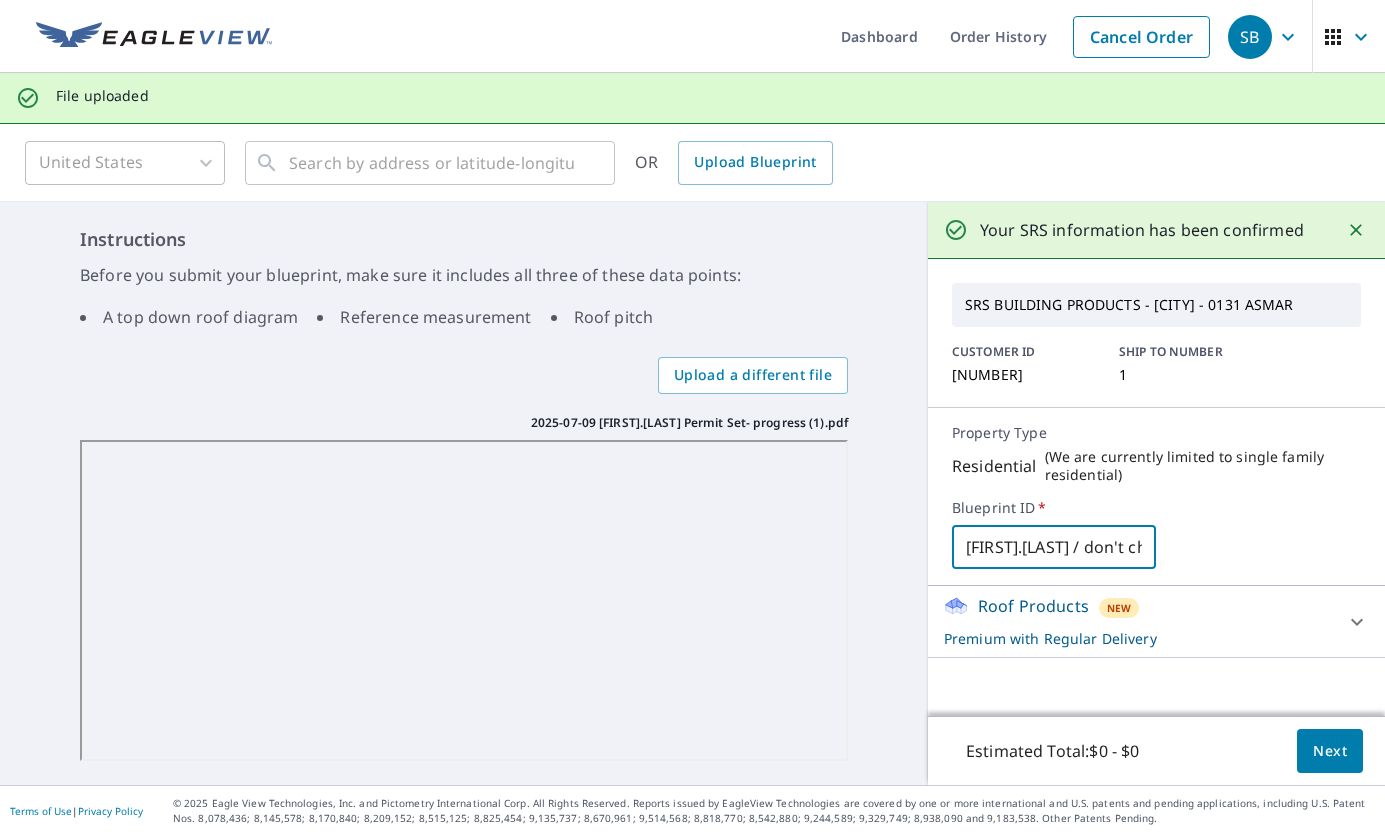 click on "Next" at bounding box center (1330, 751) 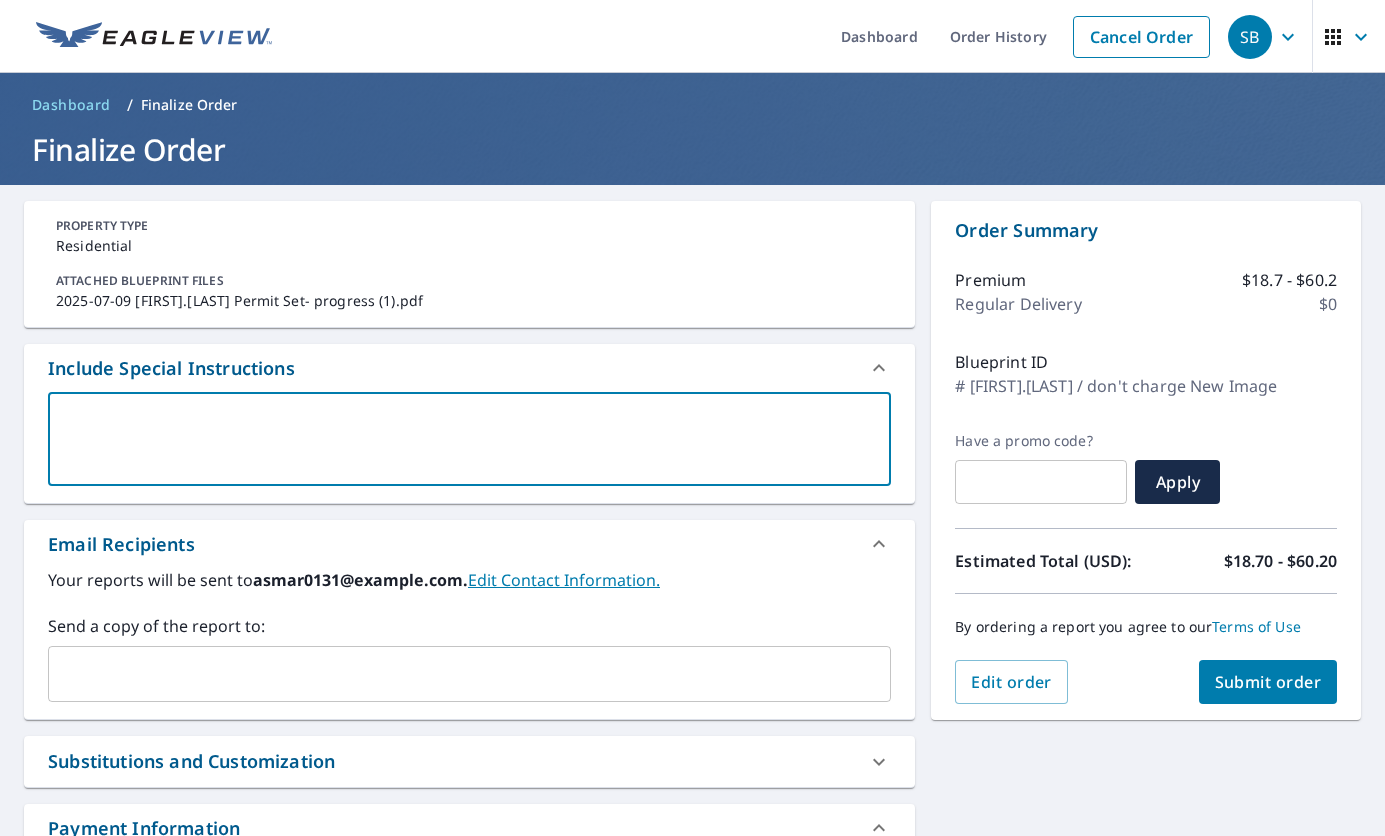 click at bounding box center [469, 439] 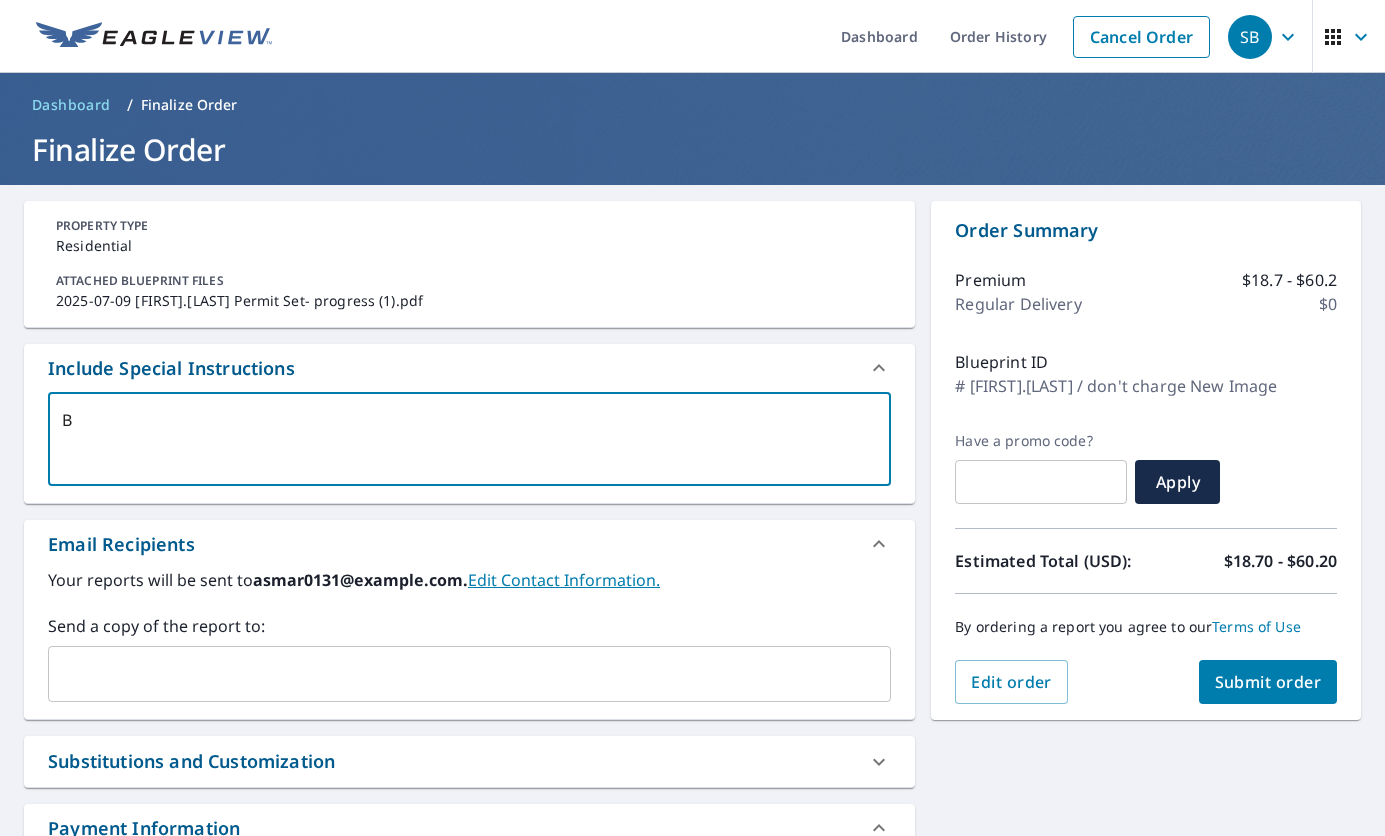 type on "Br" 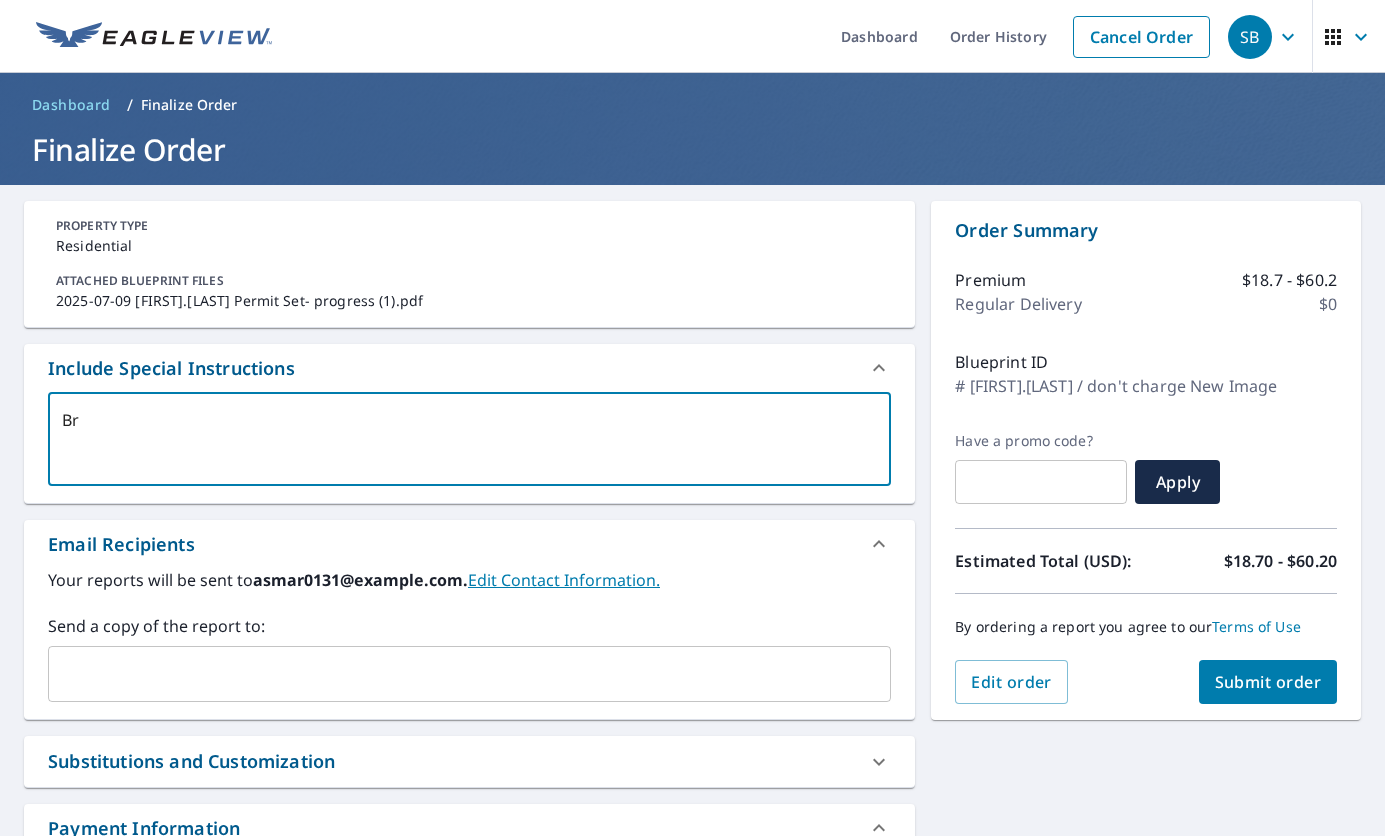 type on "Bro" 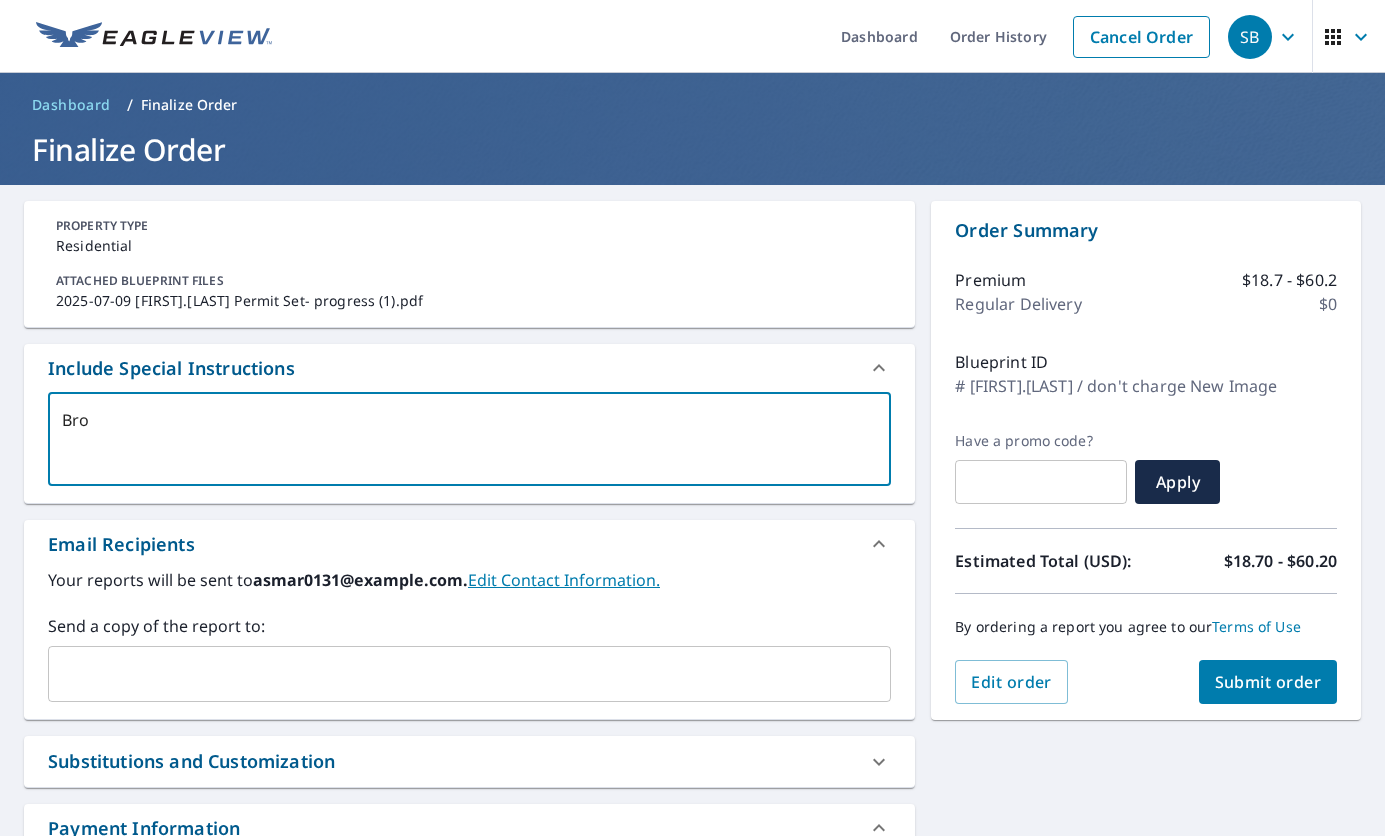 type on "Bro" 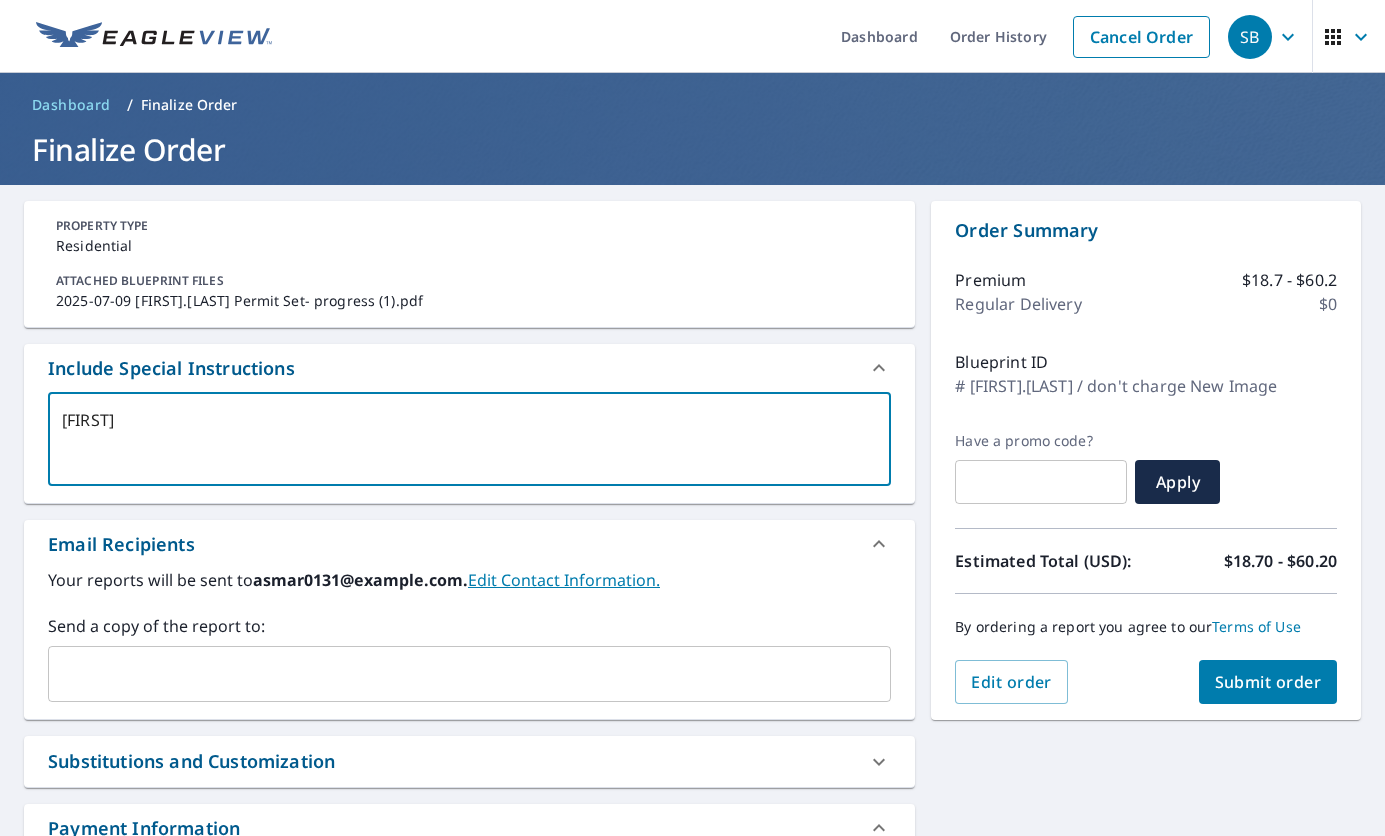 type on "[FIRST]." 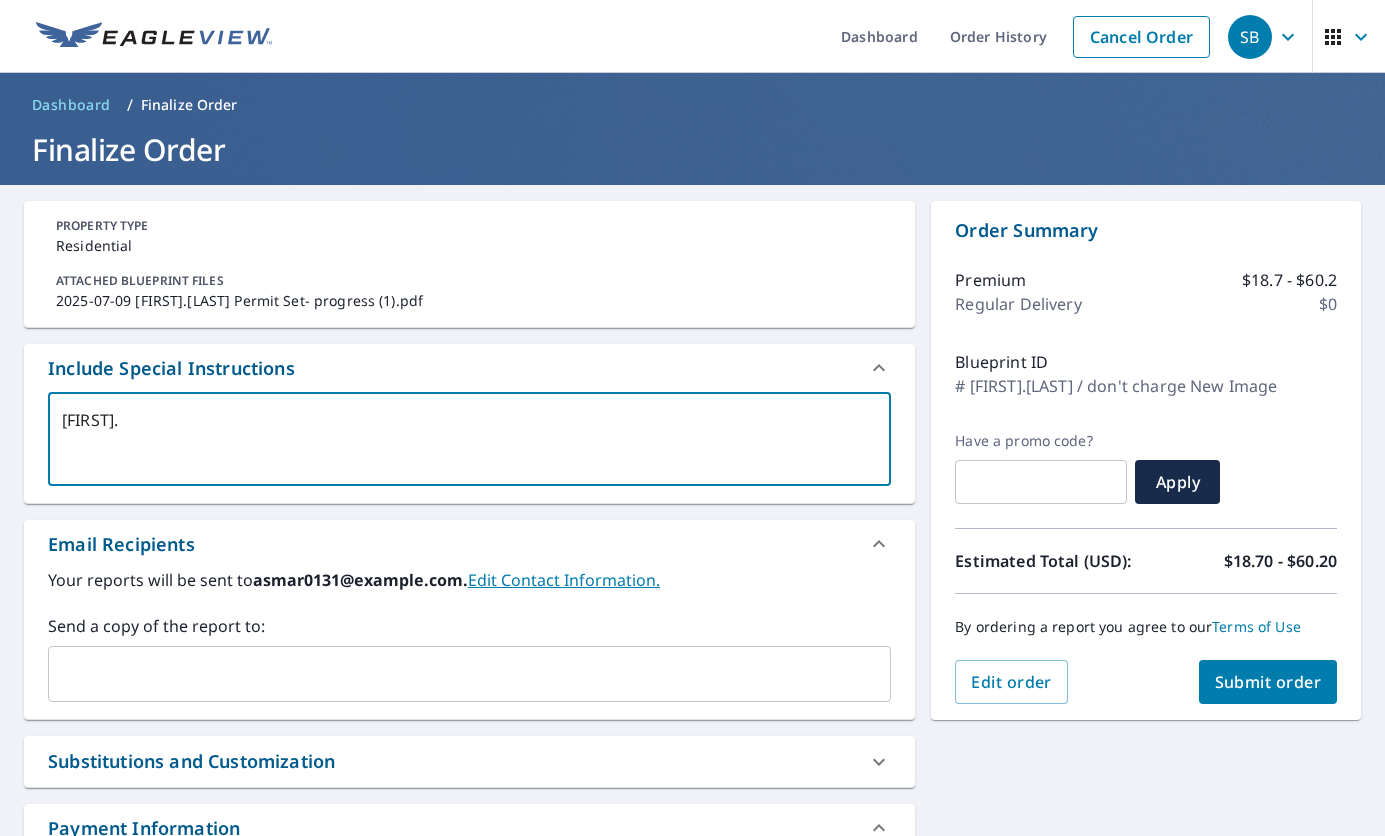 type on "[FIRST].[LAST]" 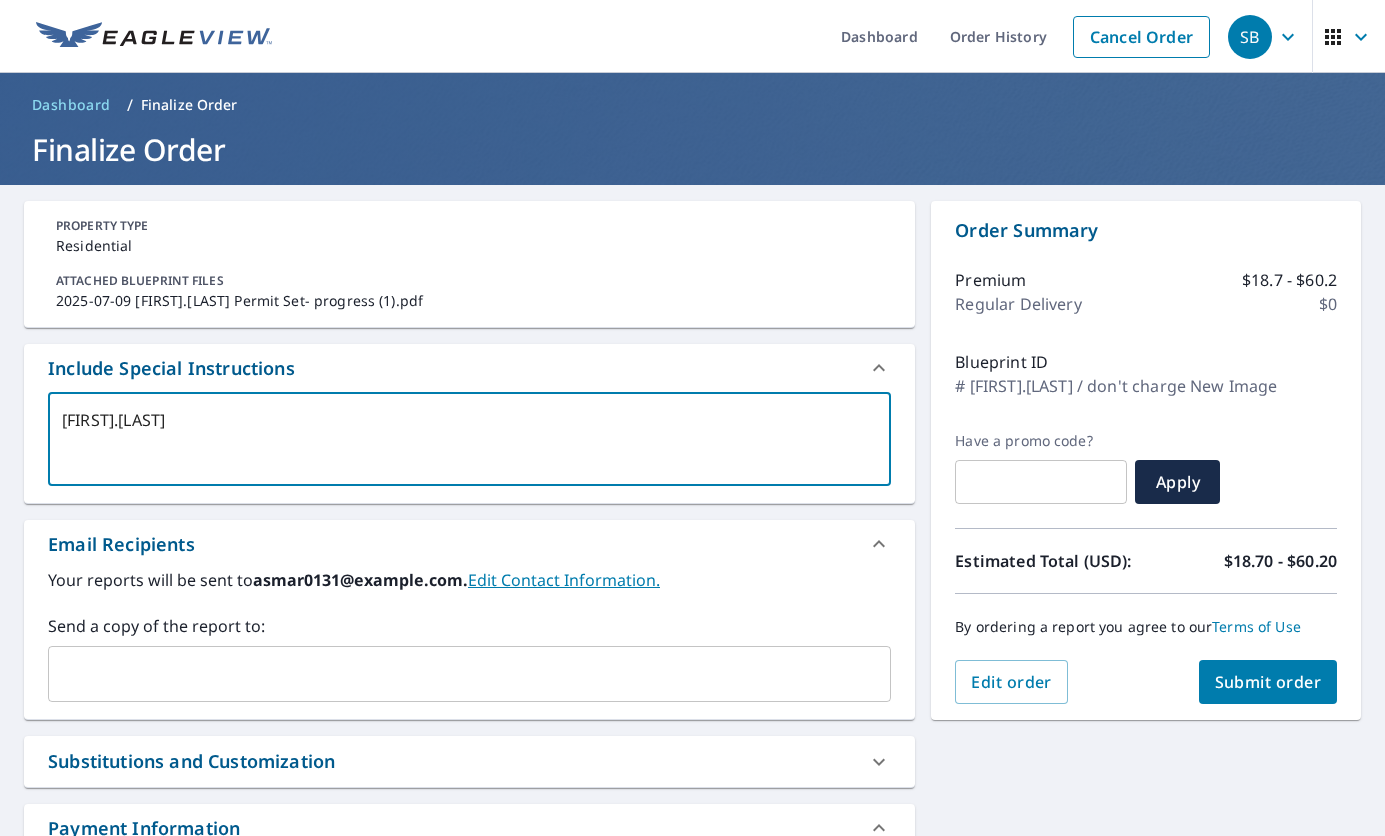 type on "[FIRST].[LAST]" 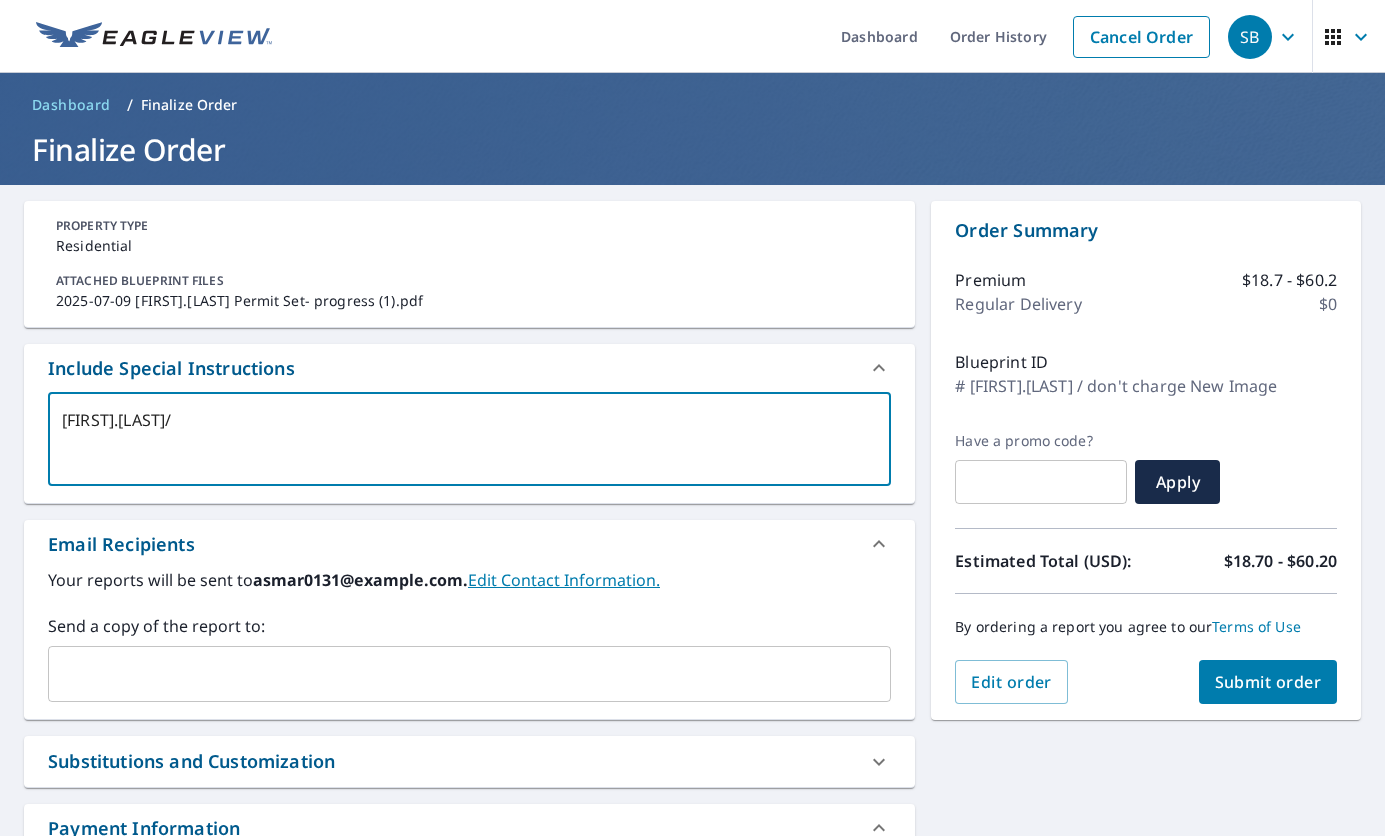 type on "[FIRST].[LAST]" 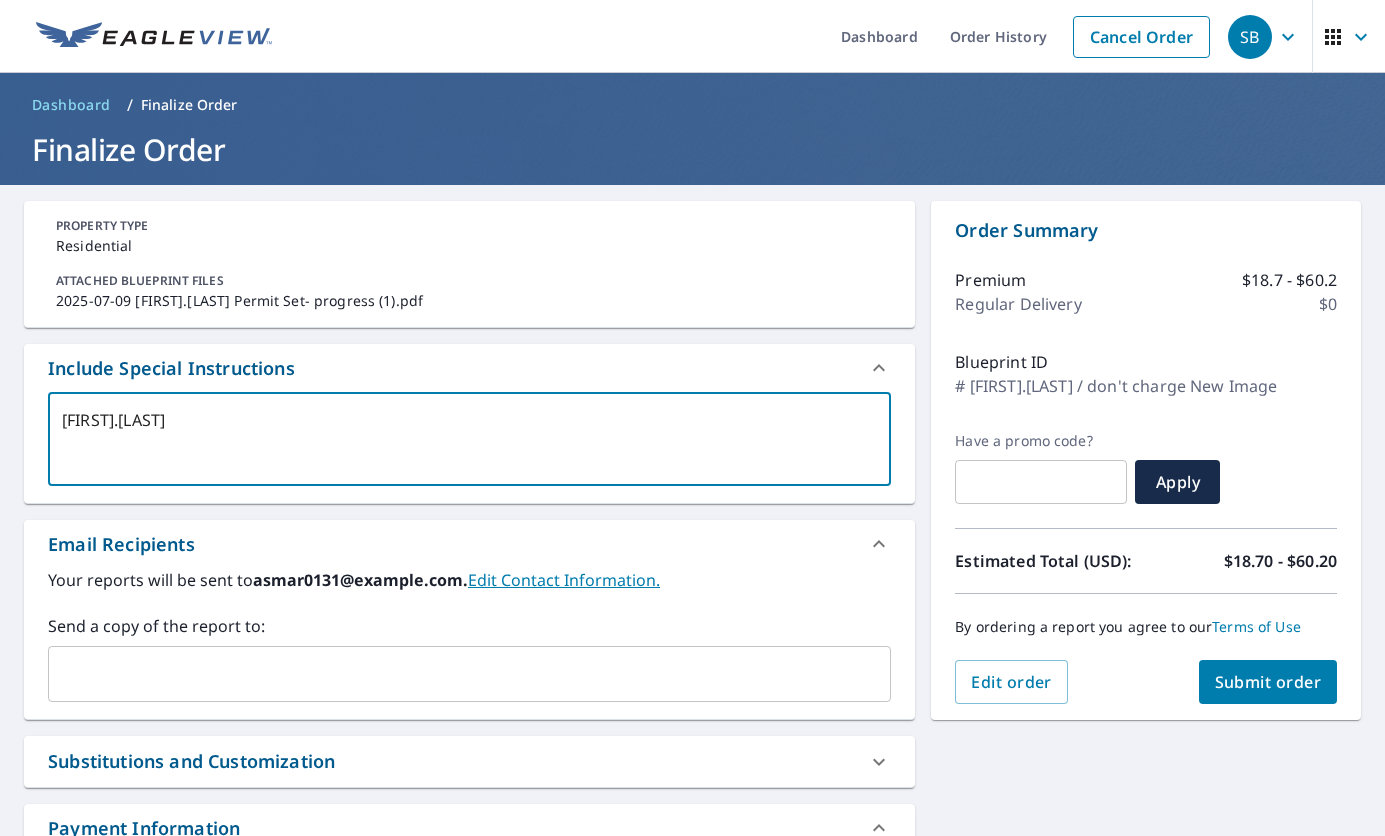 drag, startPoint x: 221, startPoint y: 417, endPoint x: 21, endPoint y: 424, distance: 200.12247 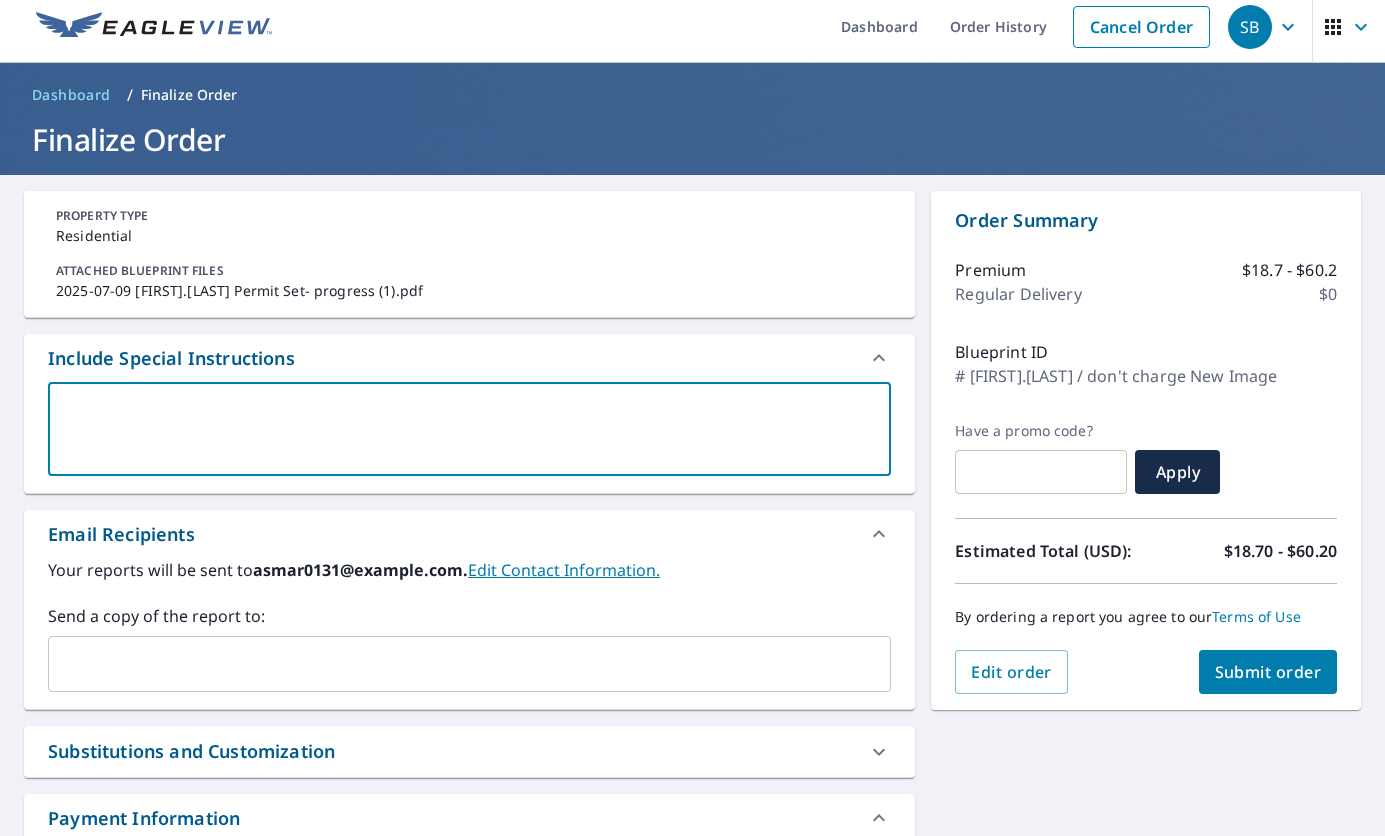 scroll, scrollTop: 0, scrollLeft: 0, axis: both 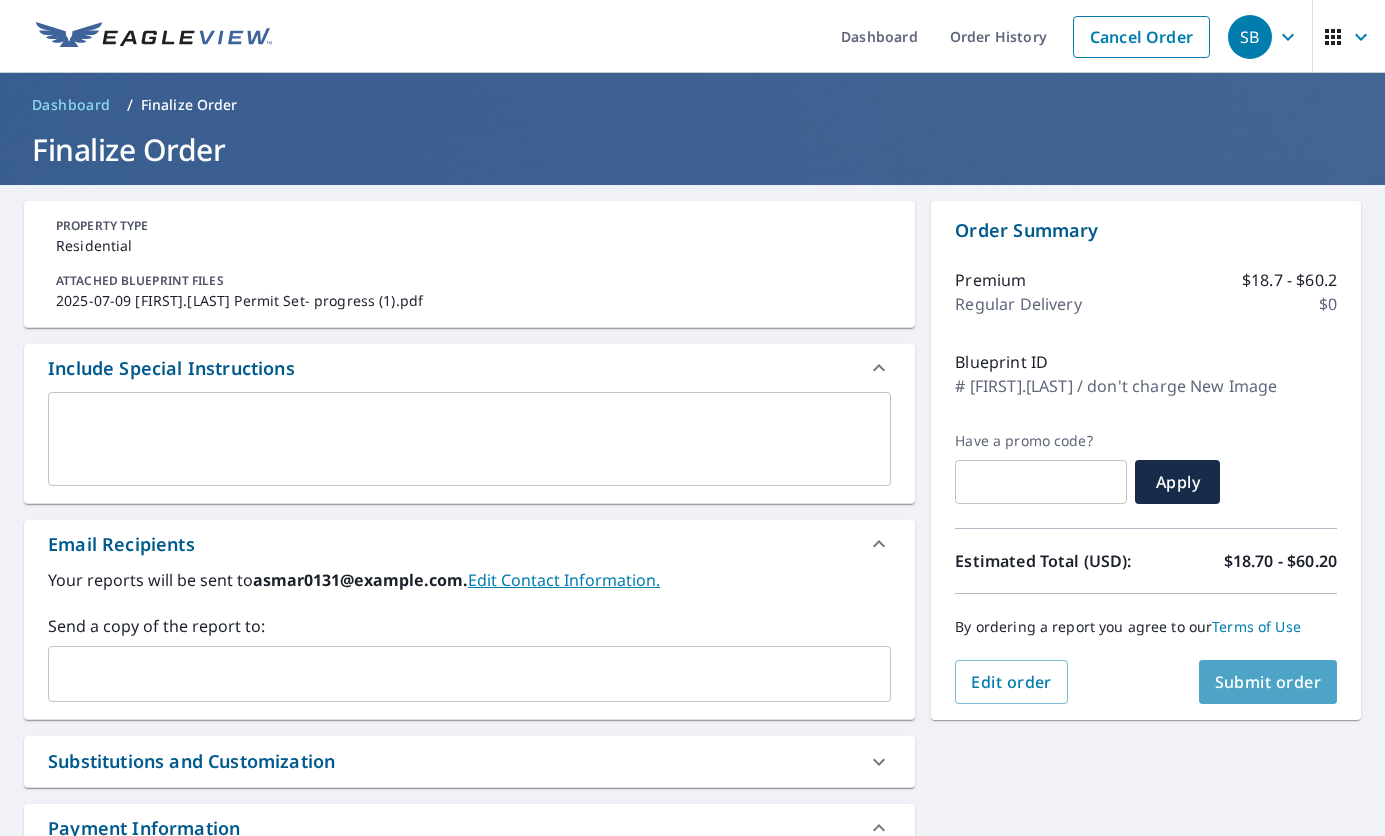click on "Submit order" at bounding box center [1268, 682] 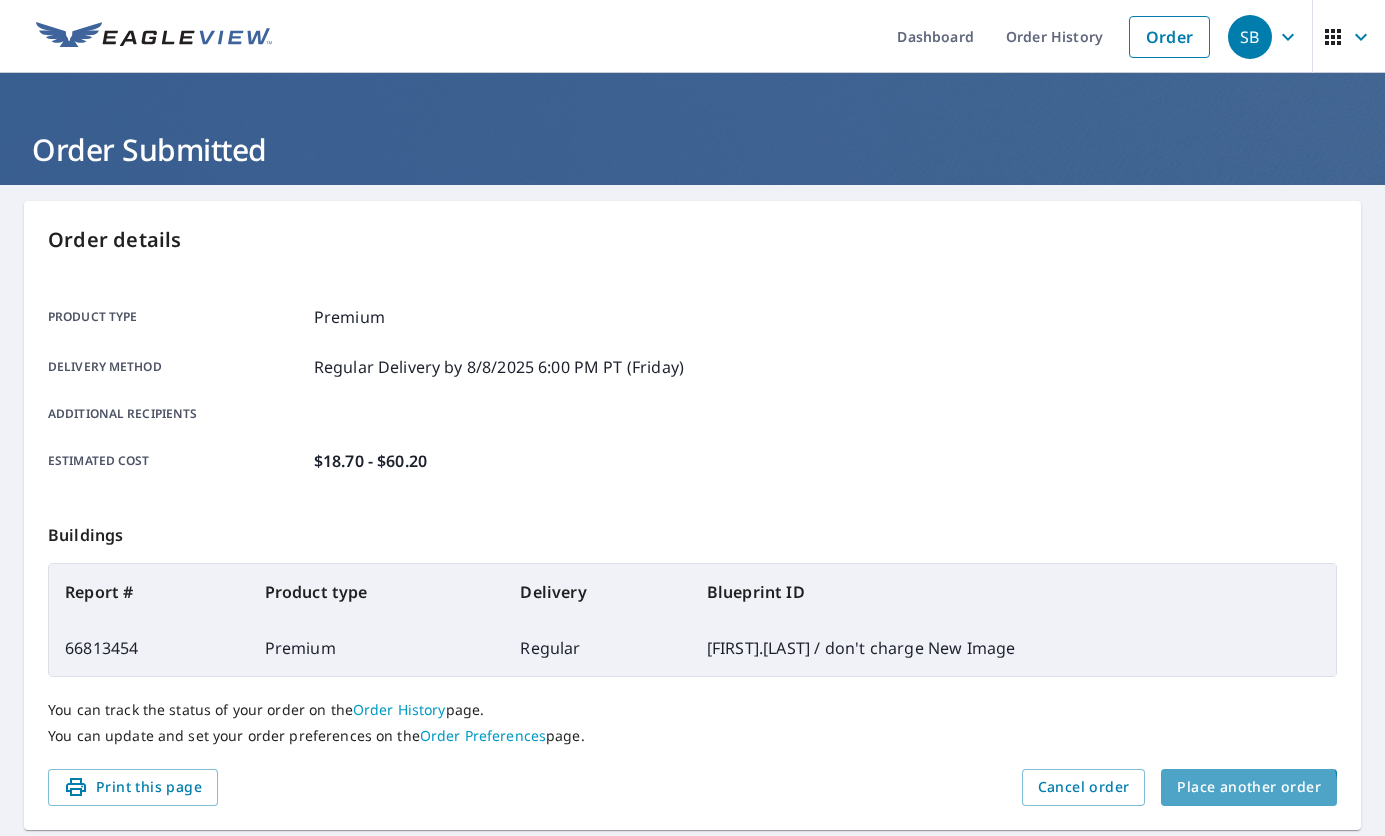 click on "Place another order" at bounding box center (1249, 787) 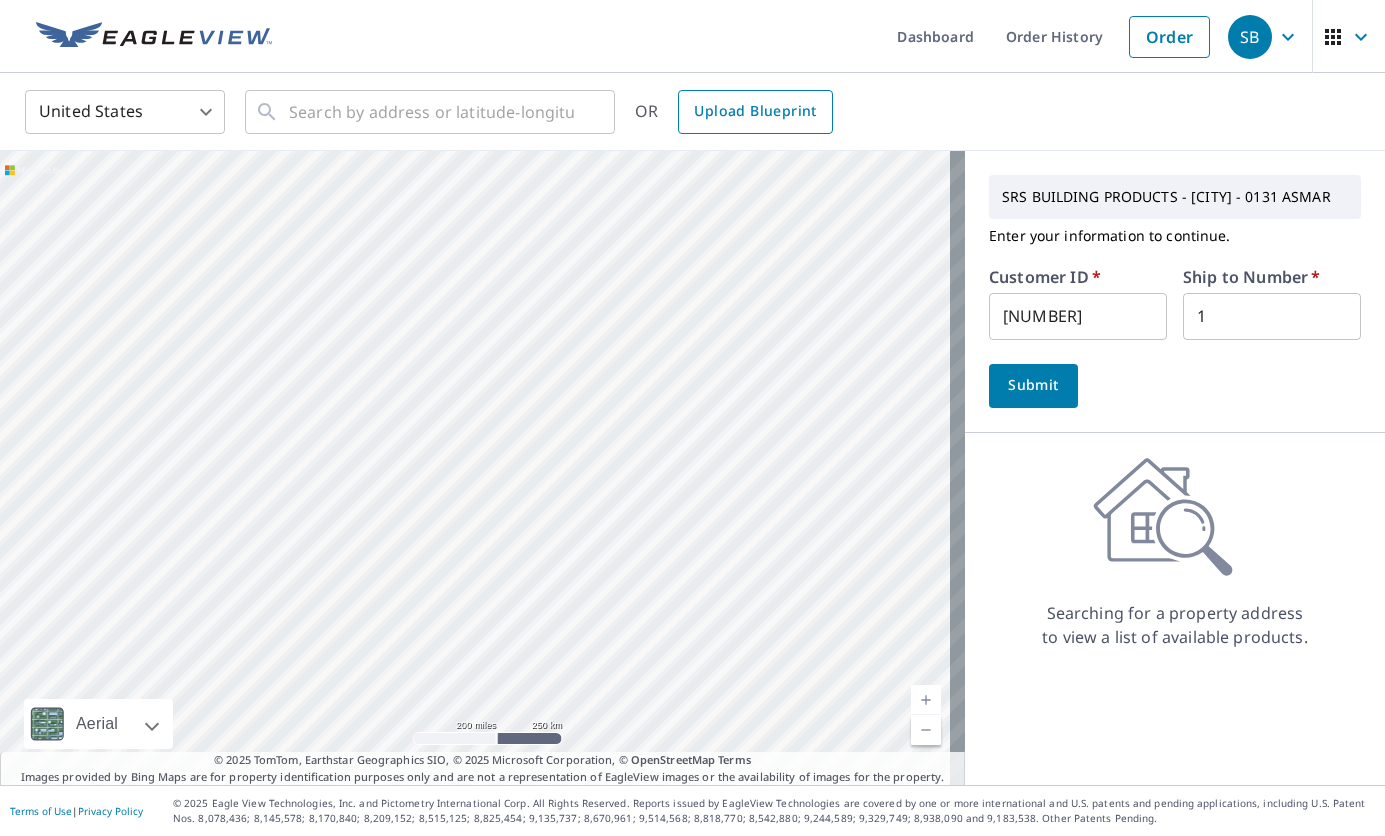 click on "Upload Blueprint" at bounding box center [755, 111] 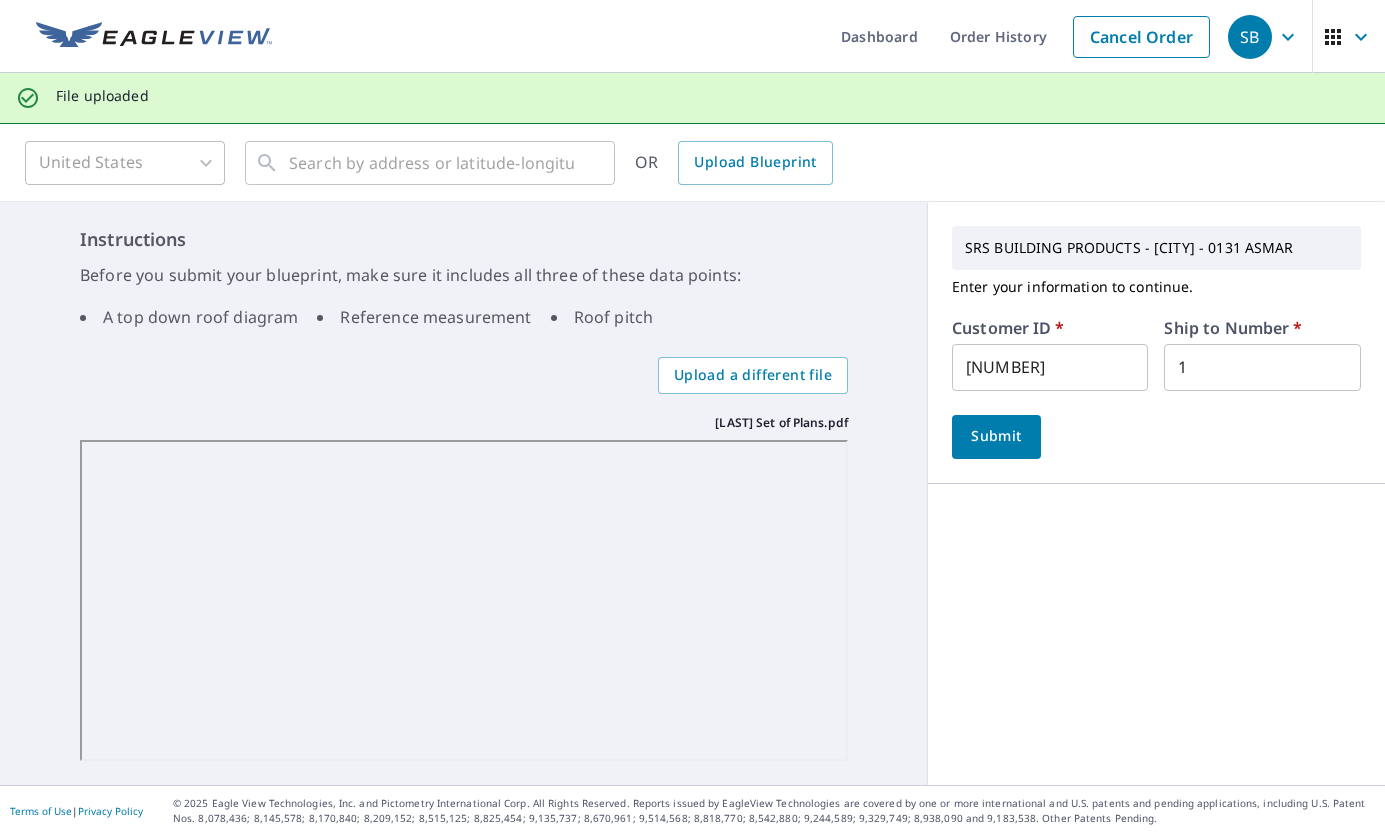 click on "Submit" at bounding box center [996, 436] 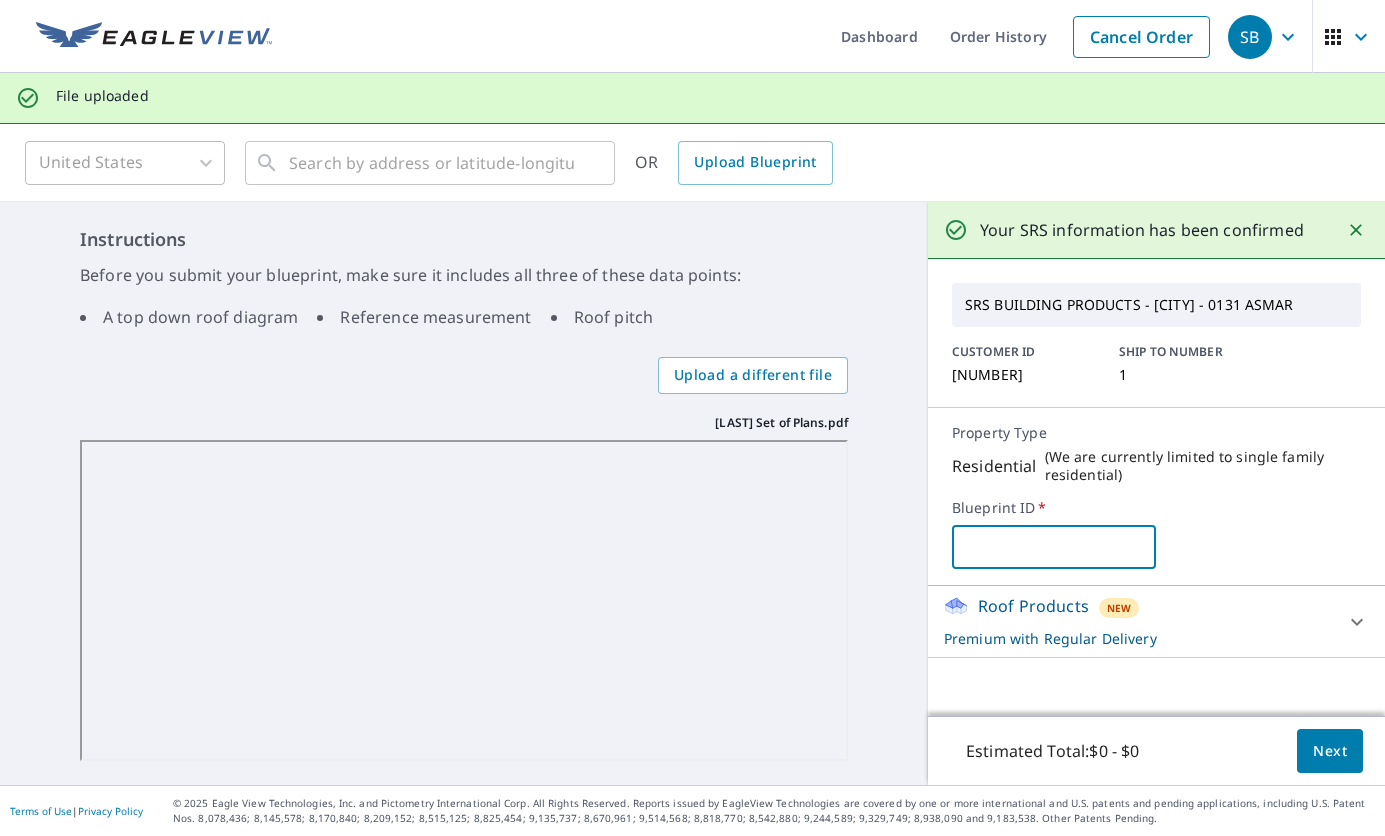 click at bounding box center (1054, 547) 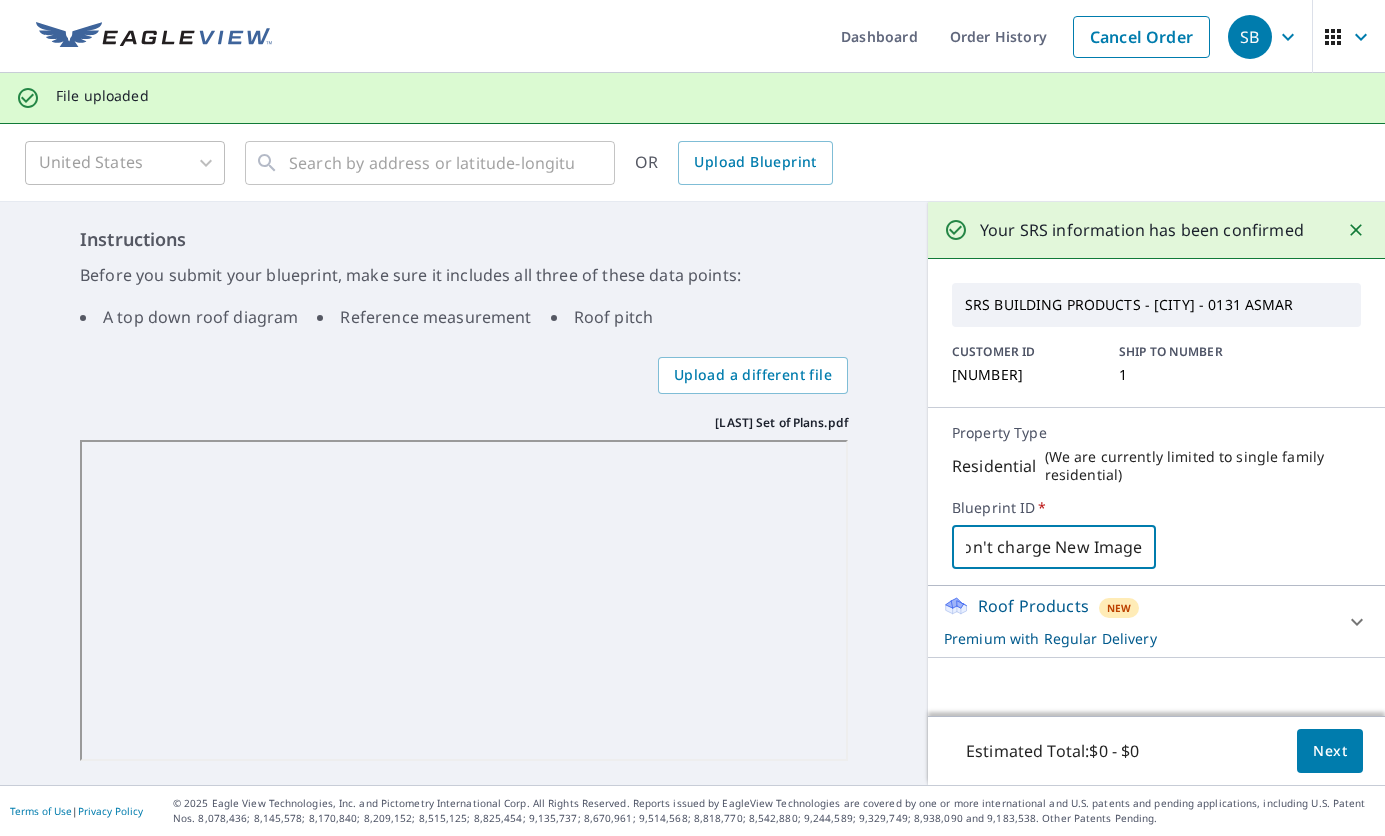scroll, scrollTop: 0, scrollLeft: 137, axis: horizontal 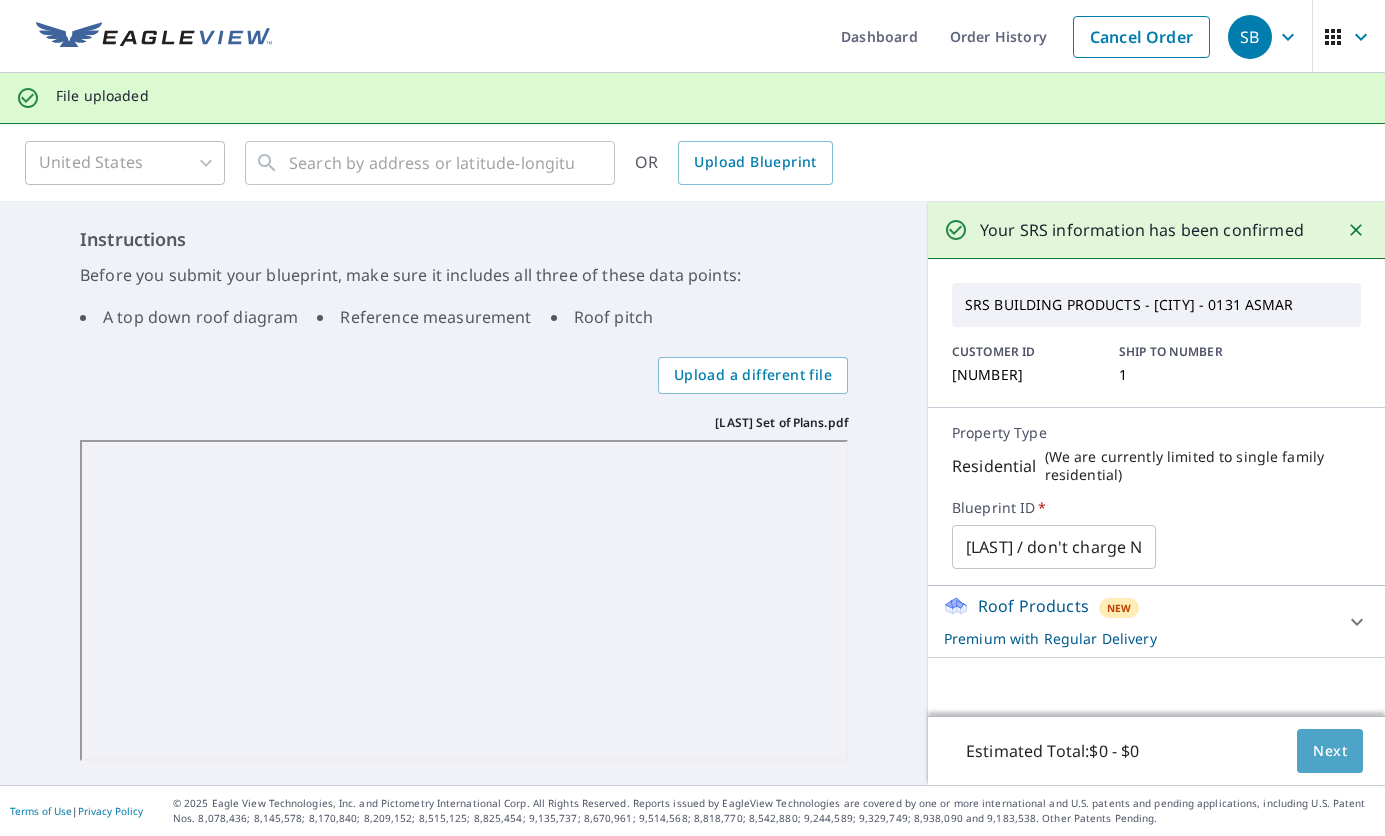 click on "Next" at bounding box center (1330, 751) 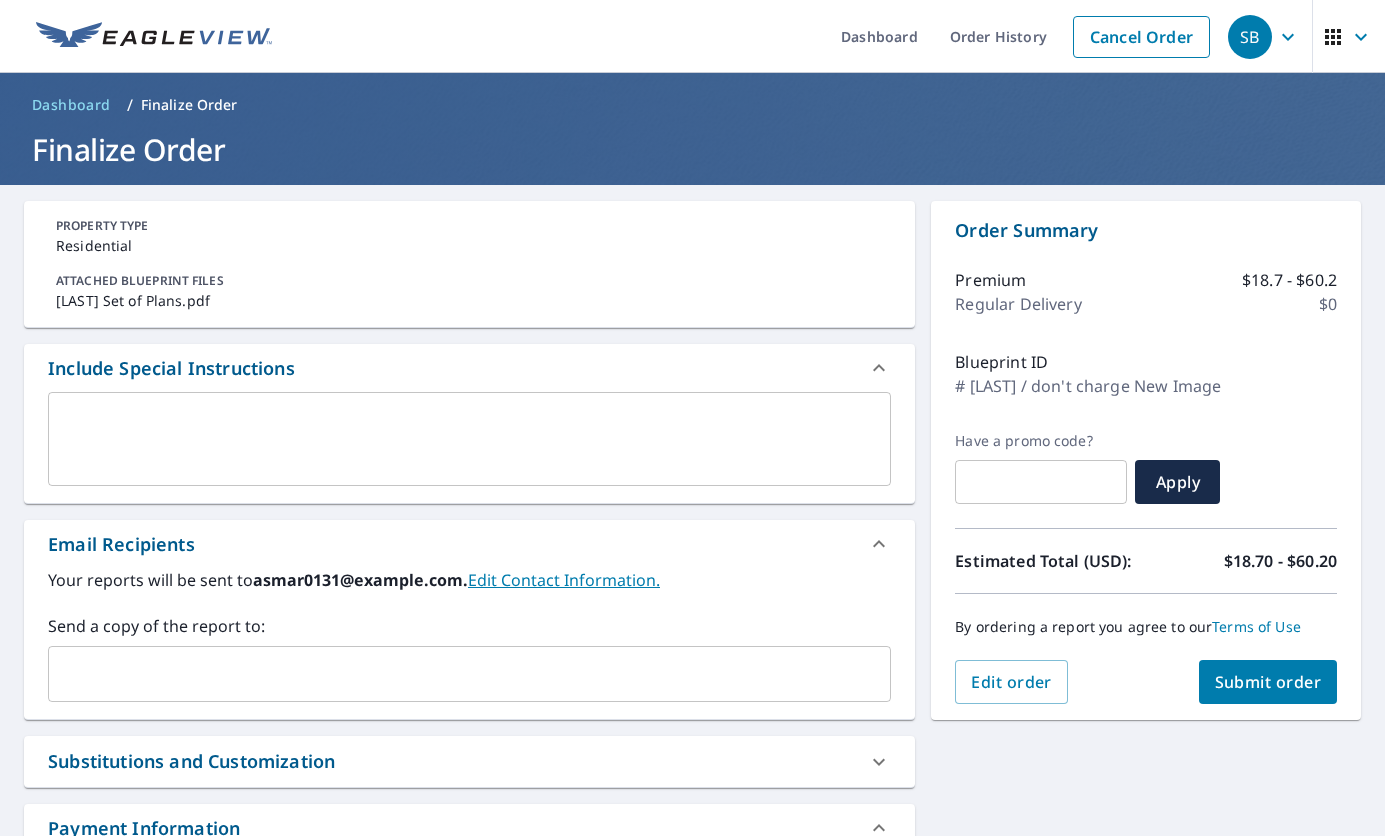 scroll, scrollTop: 163, scrollLeft: 0, axis: vertical 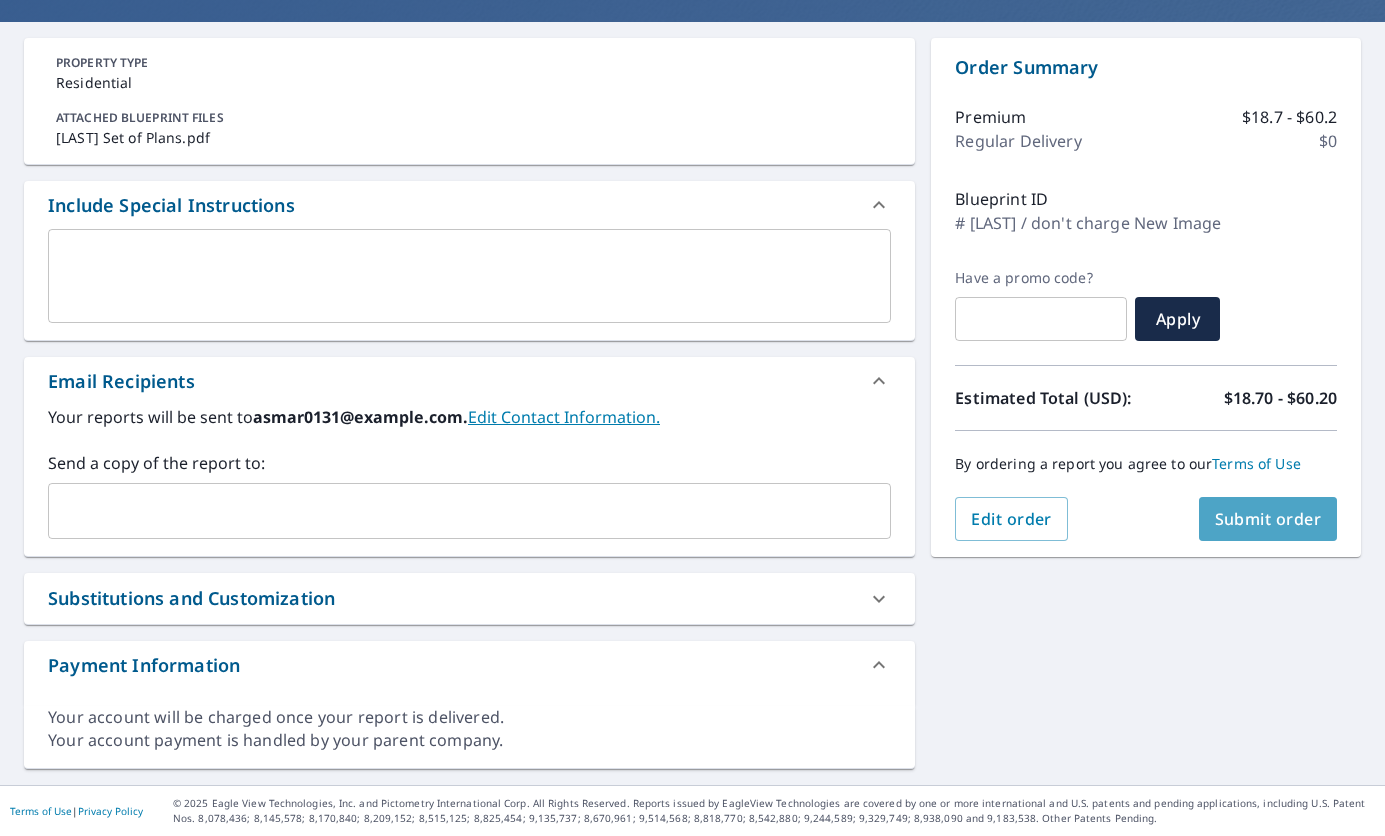 click on "Submit order" at bounding box center [1268, 519] 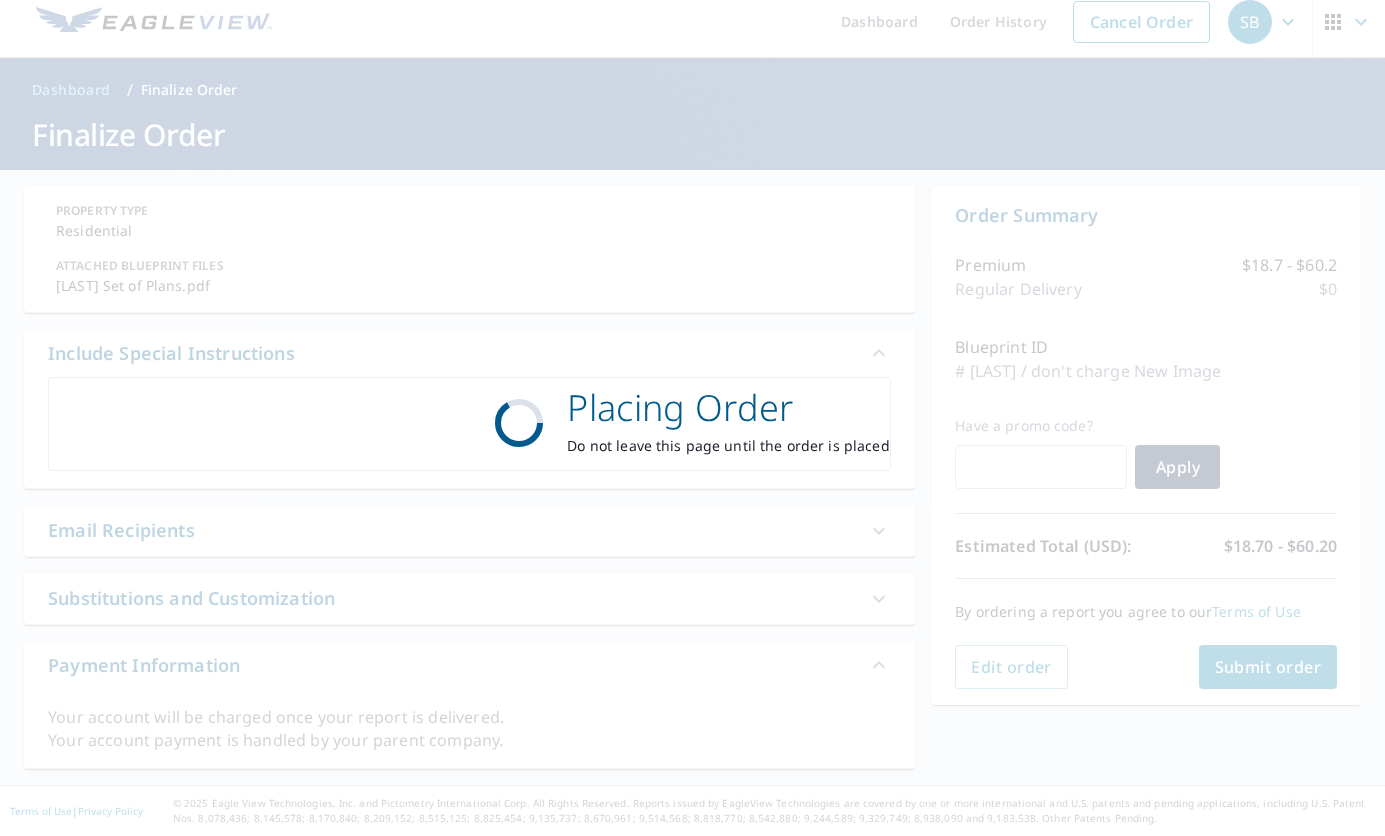 scroll, scrollTop: 15, scrollLeft: 0, axis: vertical 